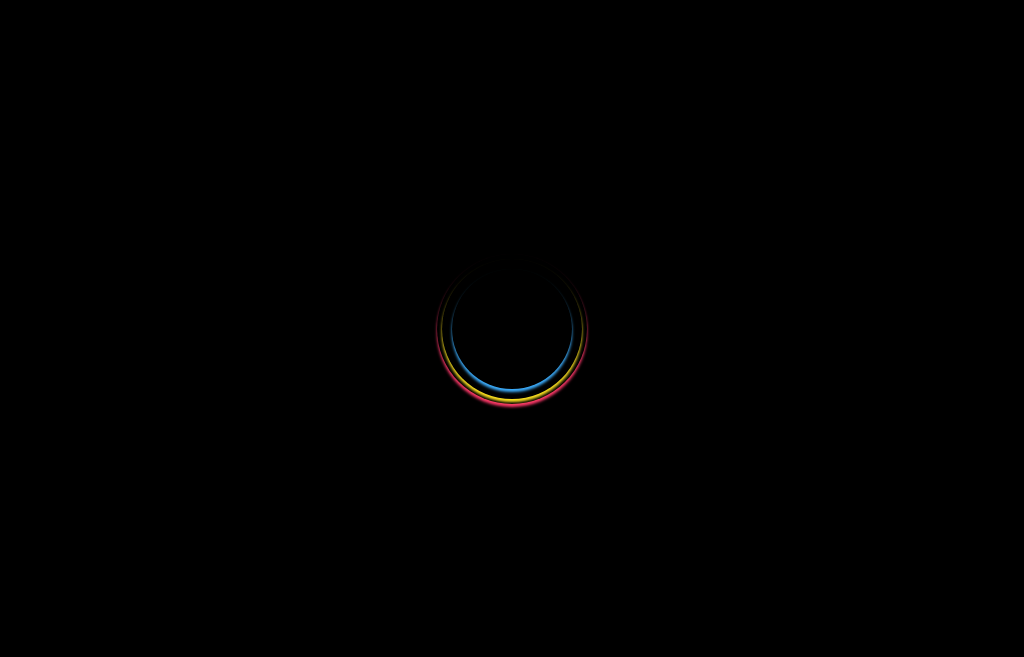 scroll, scrollTop: 0, scrollLeft: 0, axis: both 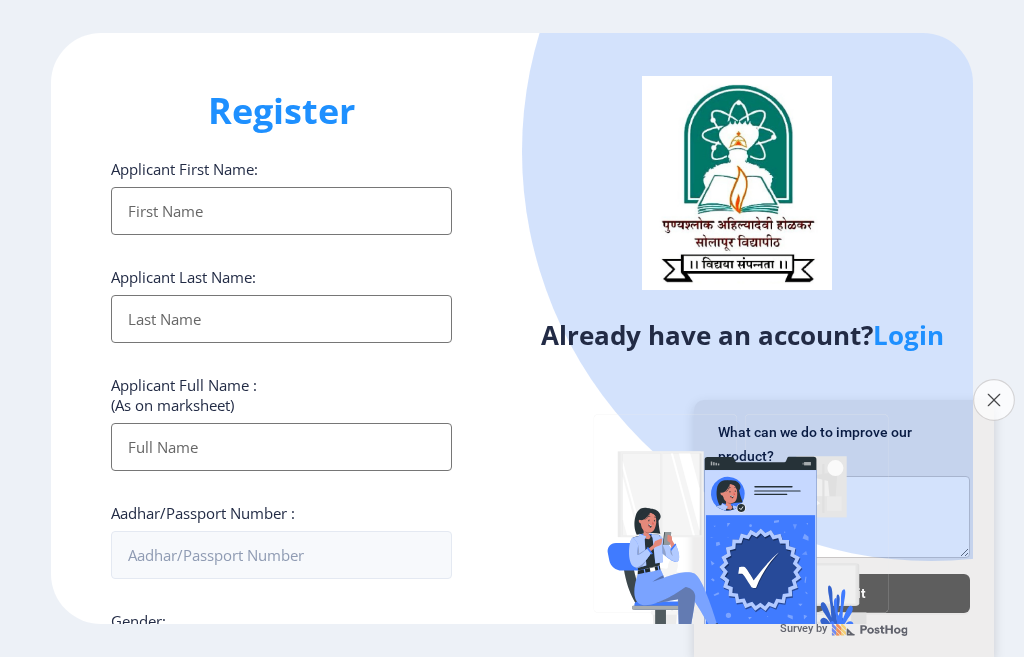 click 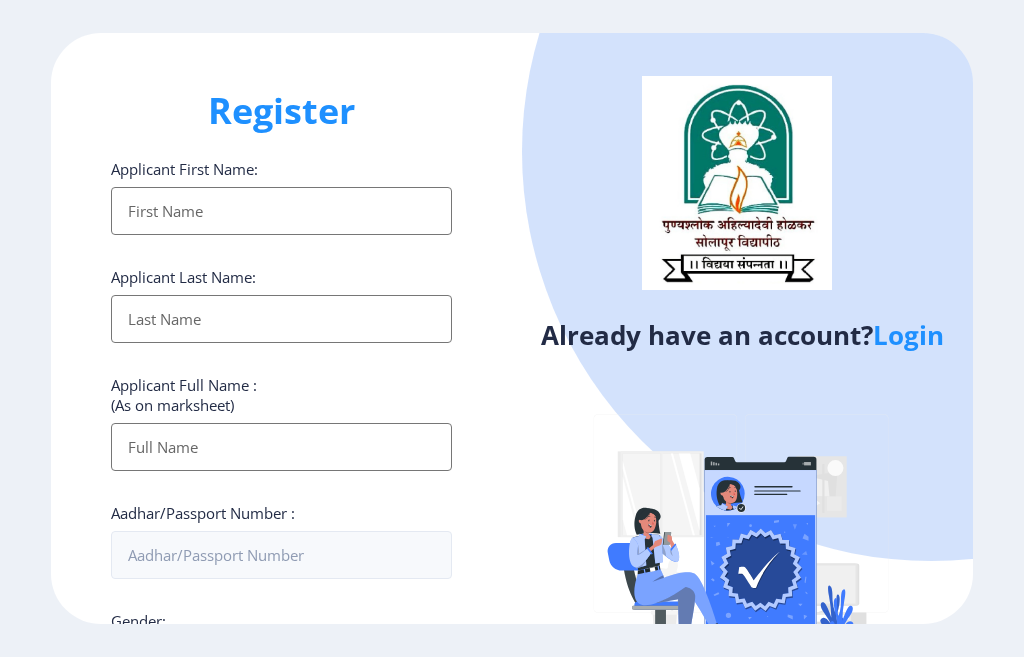 click on "Applicant First Name:" at bounding box center [281, 211] 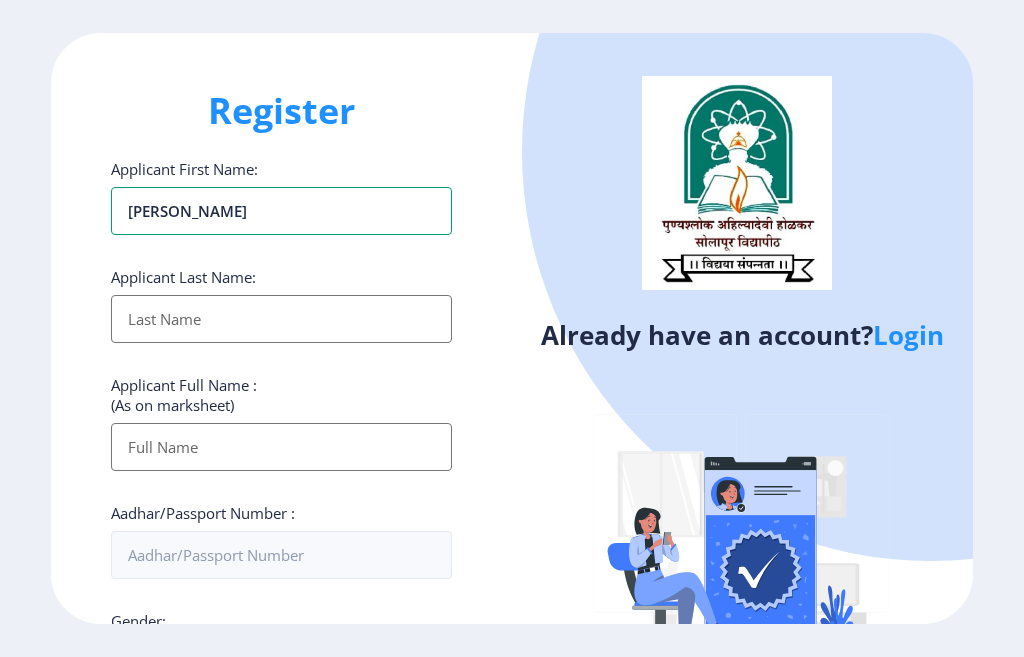 type on "[PERSON_NAME]" 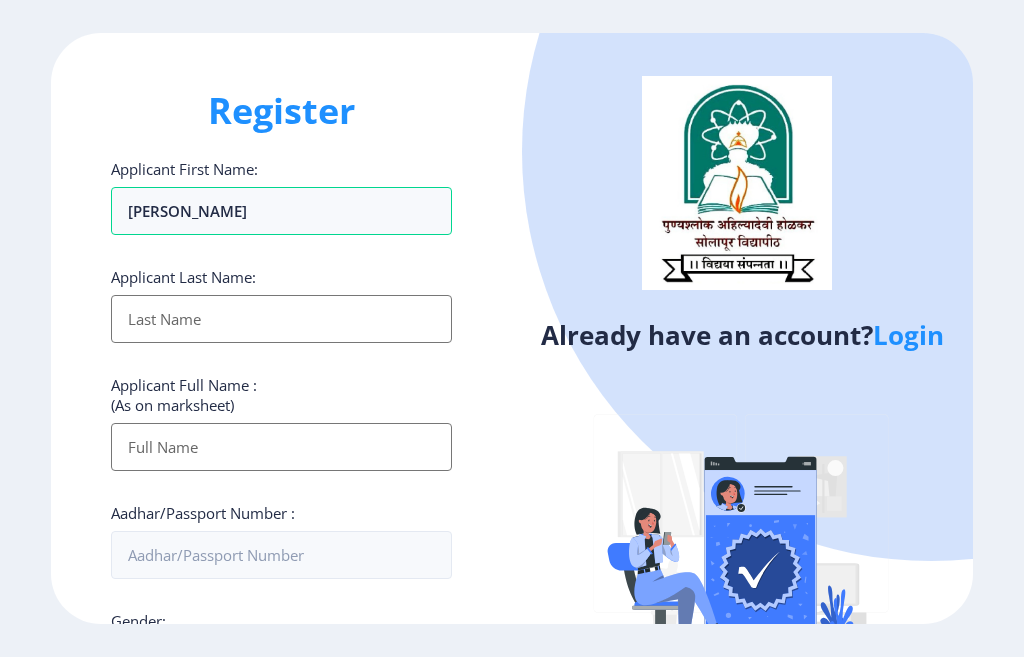 click on "Applicant First Name:" at bounding box center [281, 319] 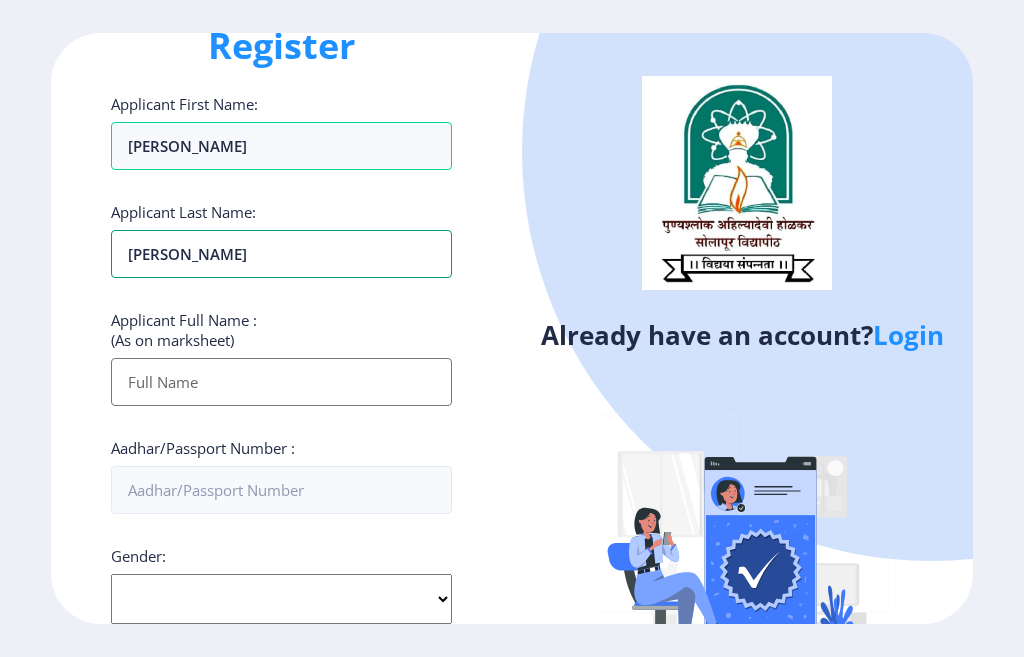 scroll, scrollTop: 100, scrollLeft: 0, axis: vertical 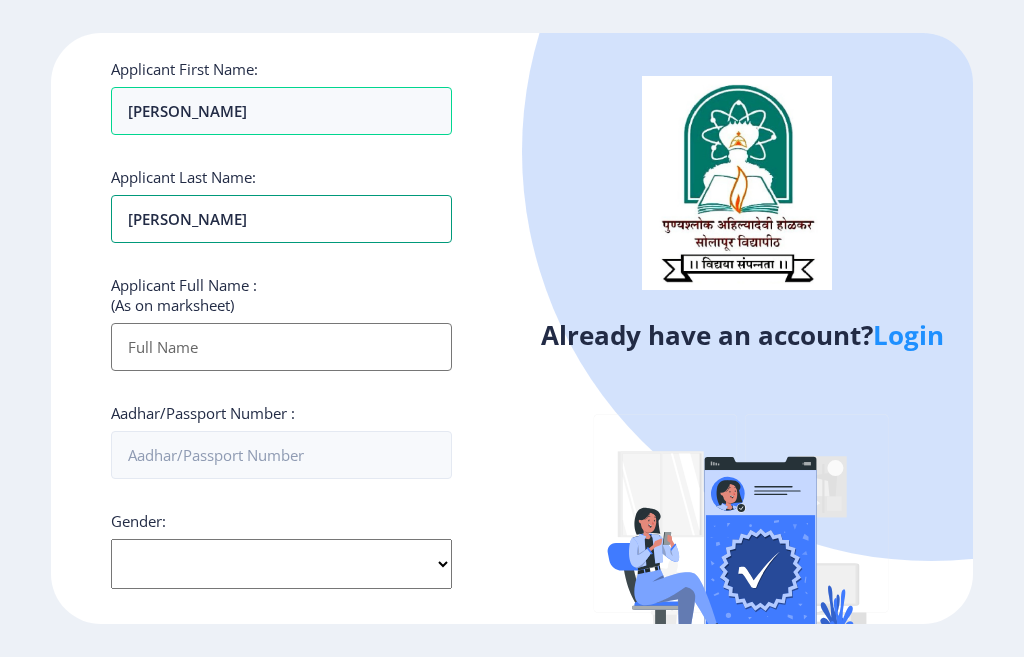 type on "[PERSON_NAME]" 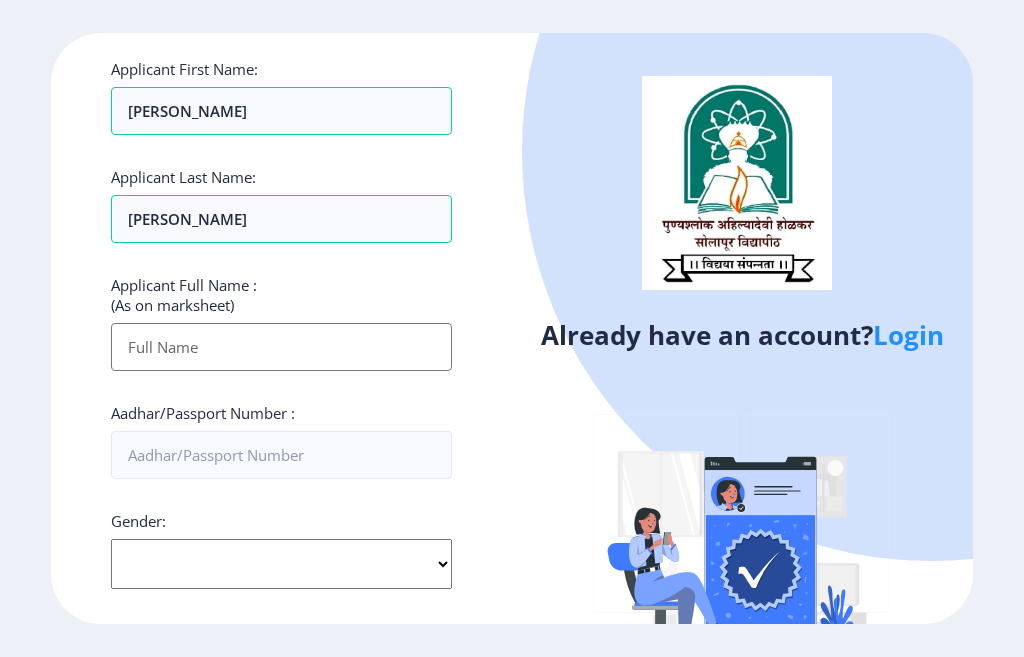 click on "Applicant First Name:" at bounding box center (281, 347) 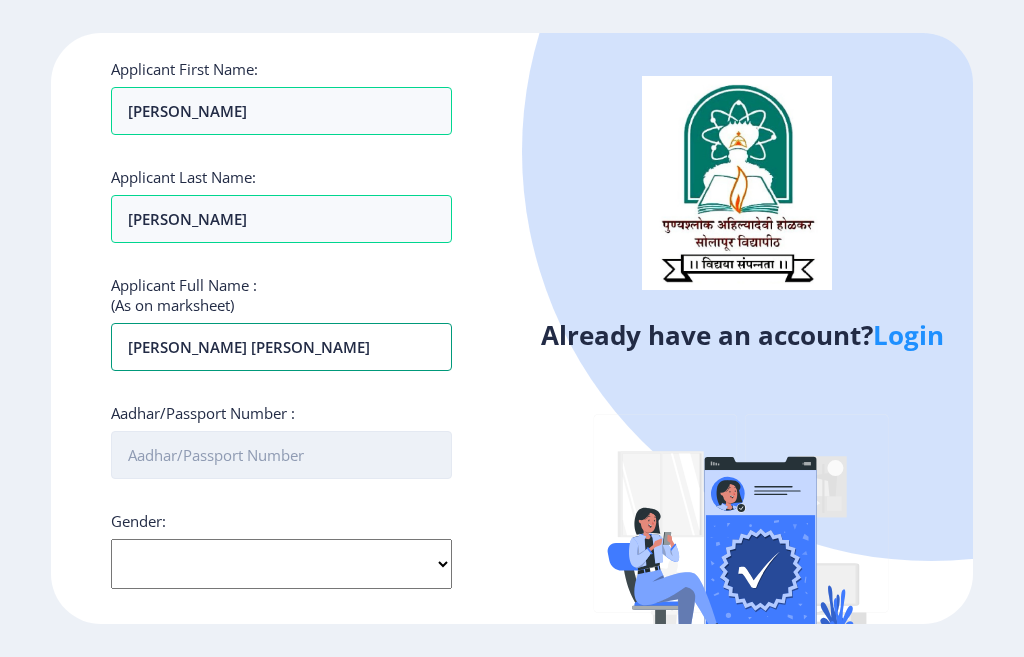type on "[PERSON_NAME] [PERSON_NAME]" 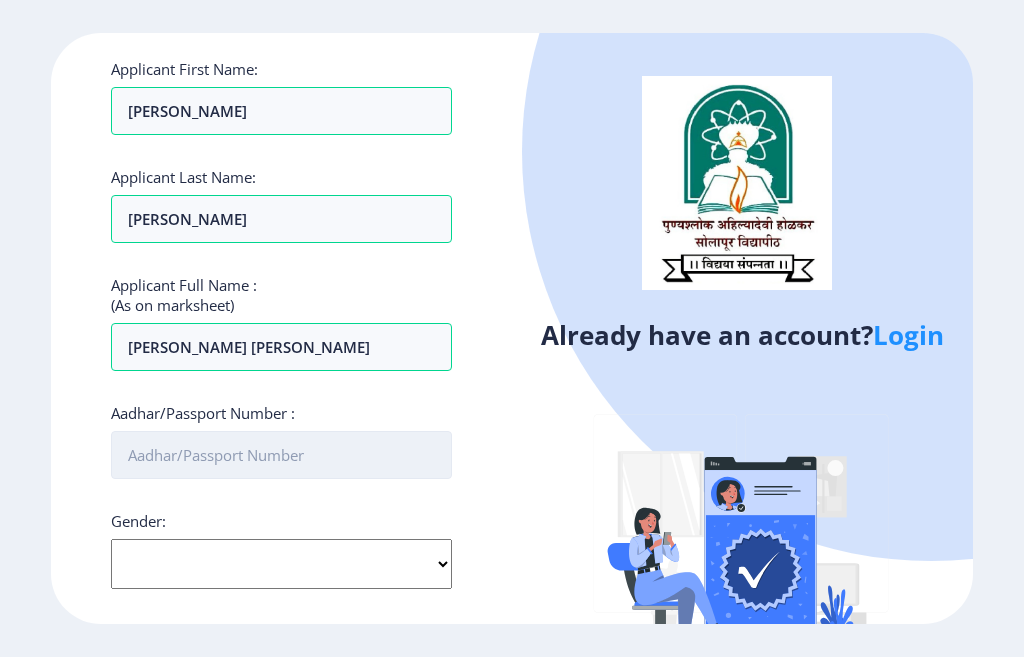 click on "Aadhar/Passport Number :" at bounding box center [281, 455] 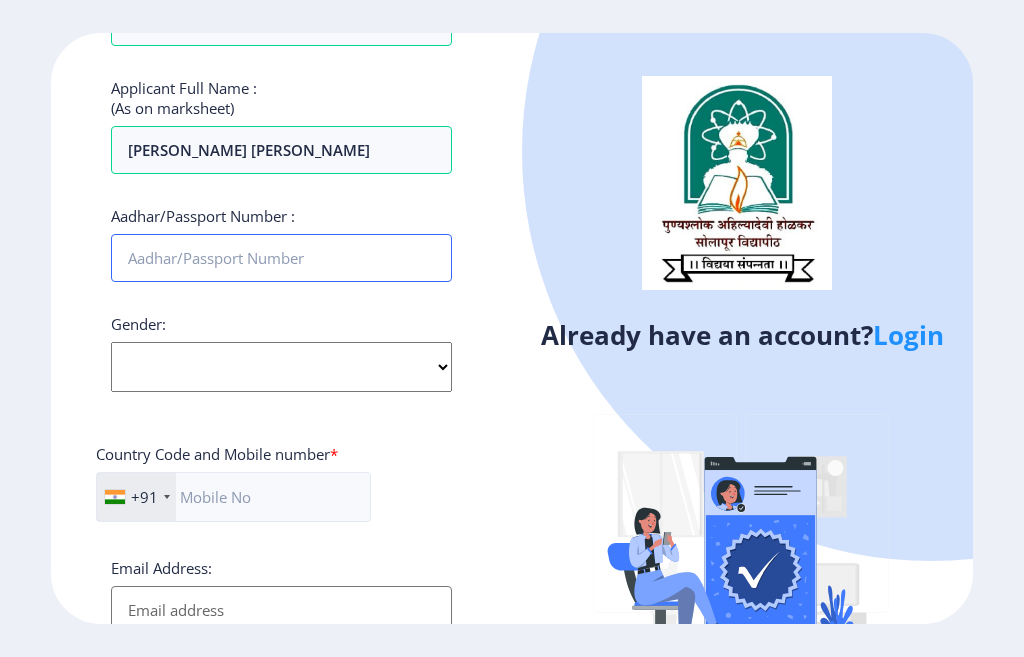 scroll, scrollTop: 300, scrollLeft: 0, axis: vertical 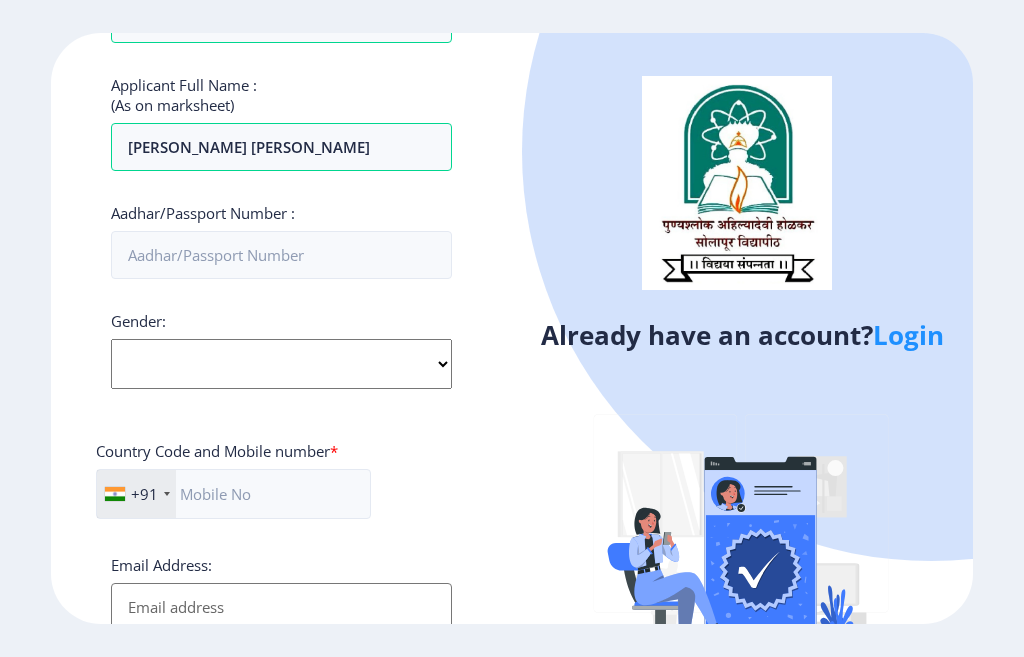 click on "Select Gender [DEMOGRAPHIC_DATA] [DEMOGRAPHIC_DATA] Other" 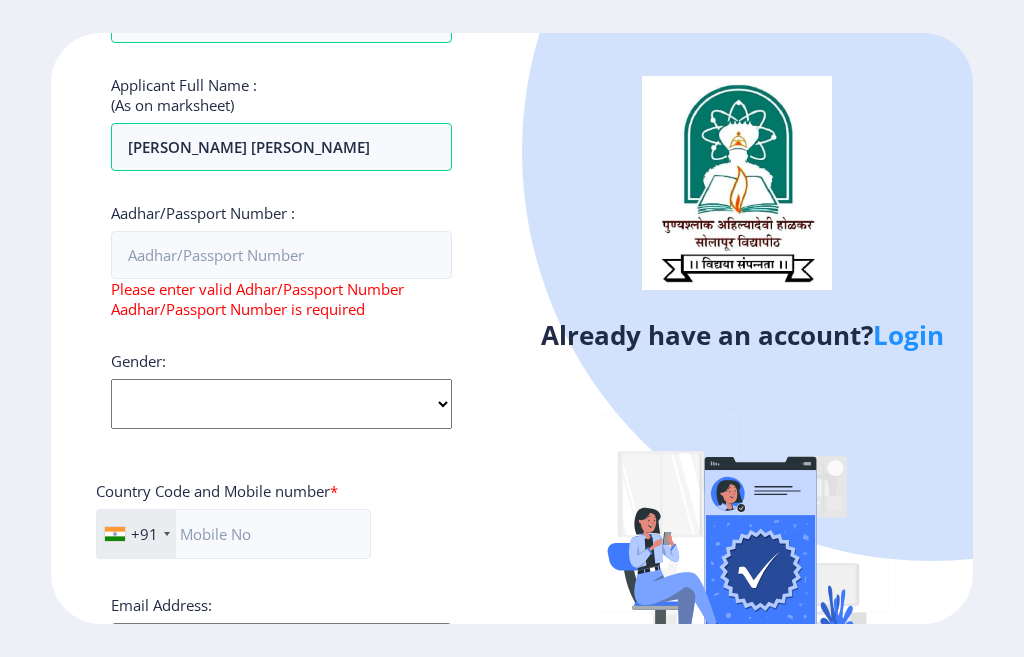 select on "[DEMOGRAPHIC_DATA]" 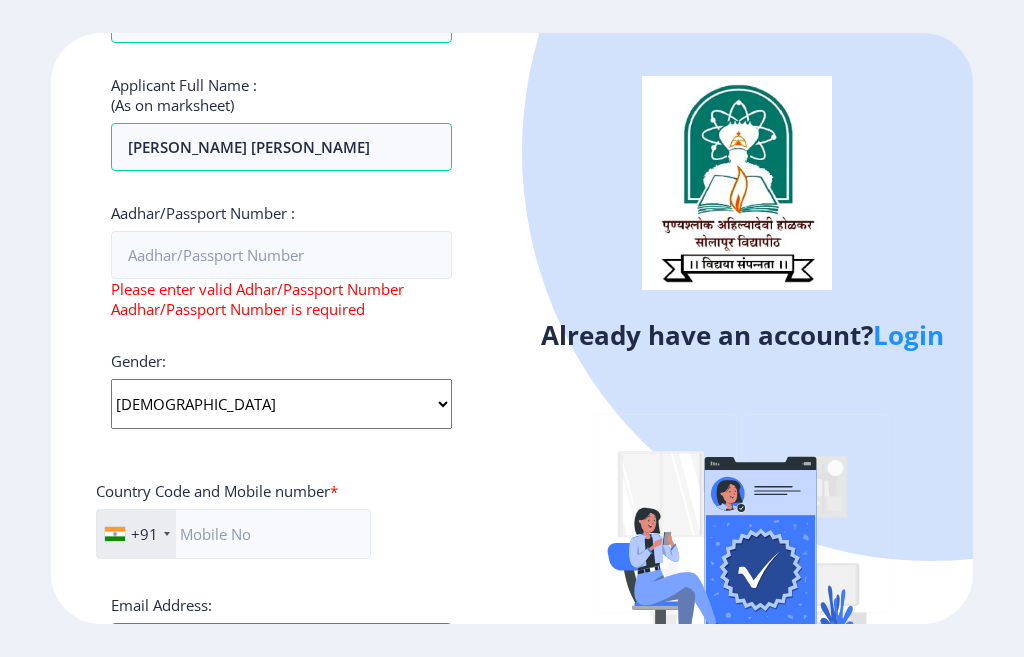 click on "Select Gender [DEMOGRAPHIC_DATA] [DEMOGRAPHIC_DATA] Other" 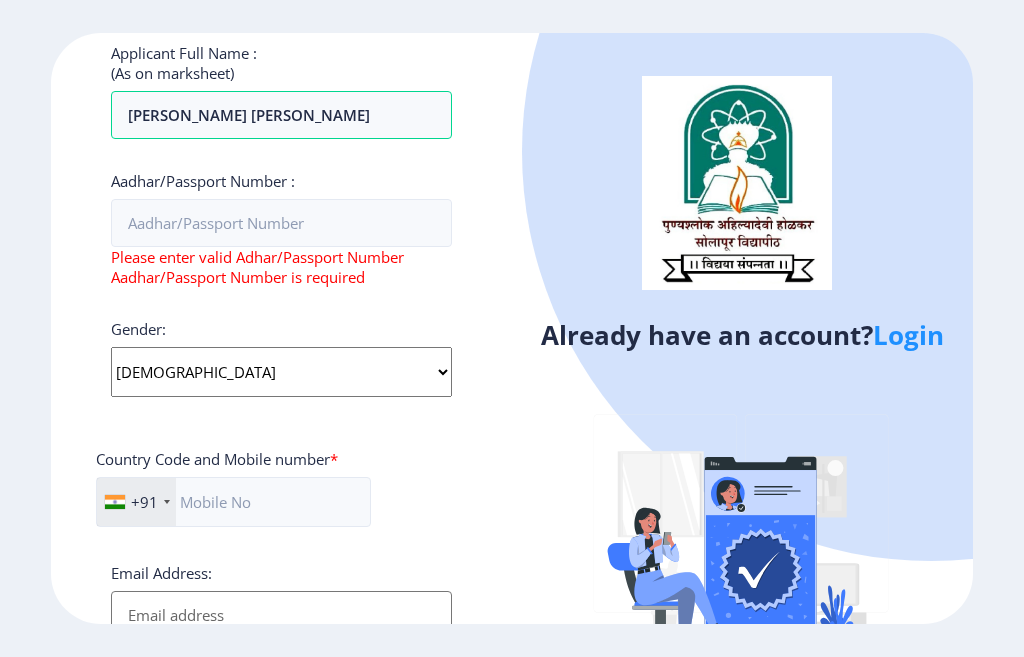 scroll, scrollTop: 325, scrollLeft: 0, axis: vertical 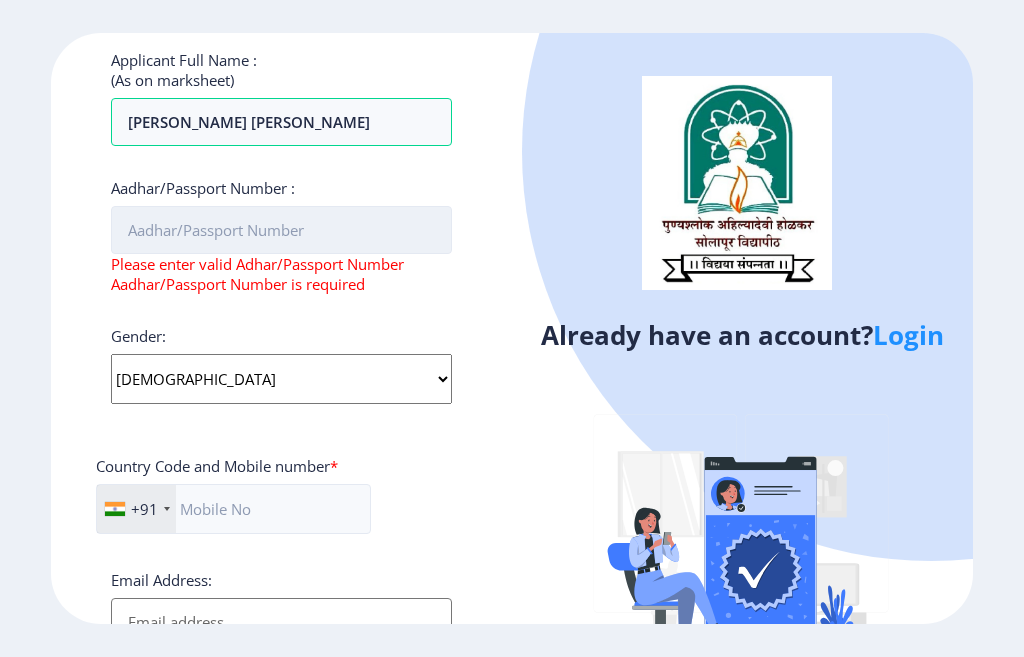 click on "Aadhar/Passport Number :" at bounding box center (281, 230) 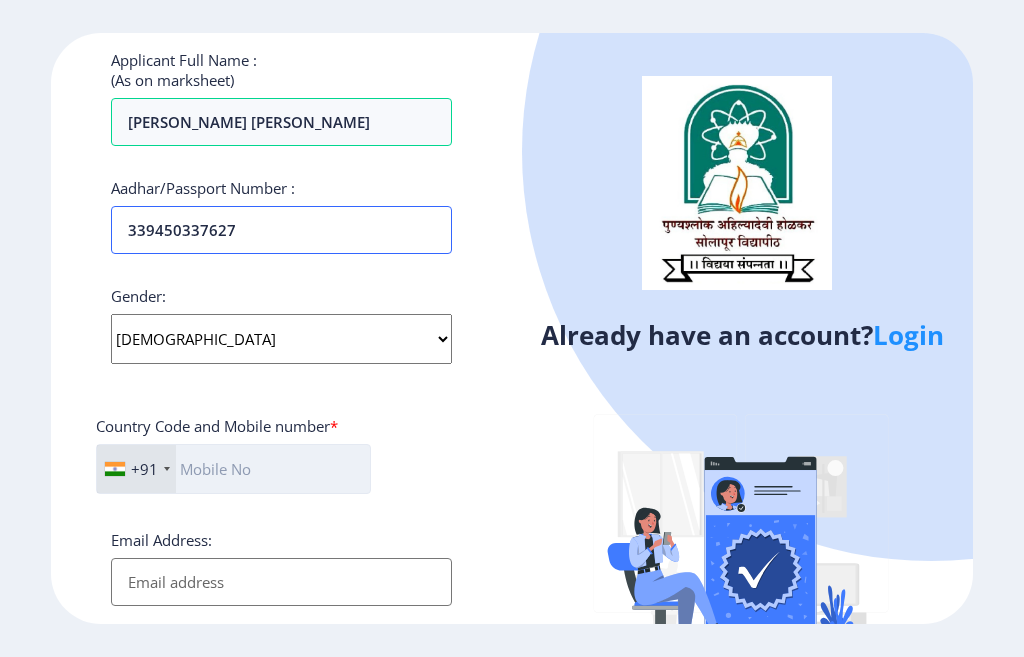 type on "339450337627" 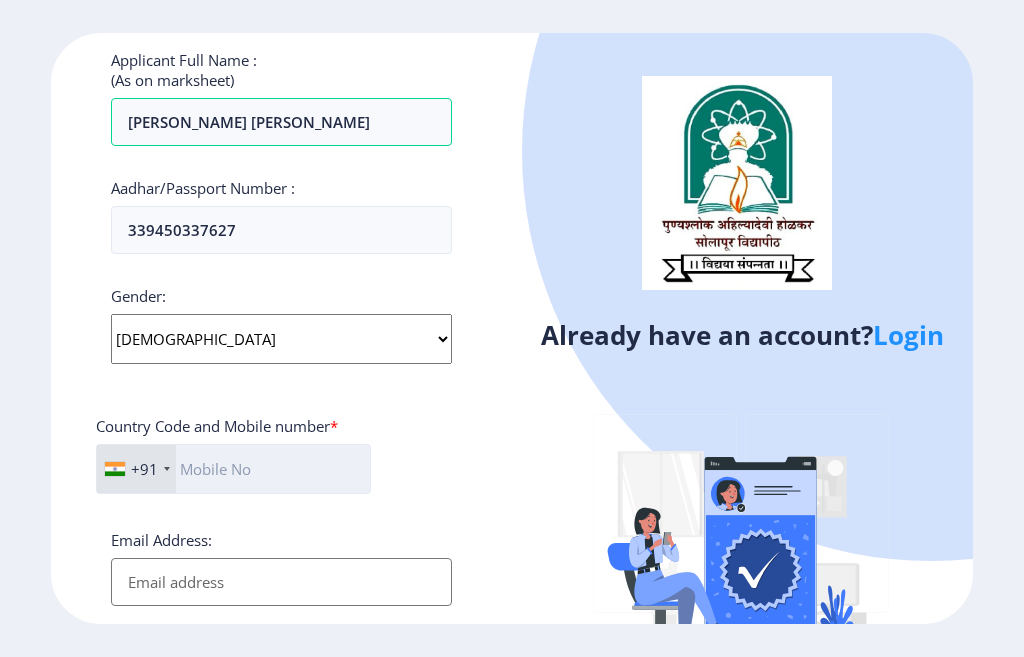 click 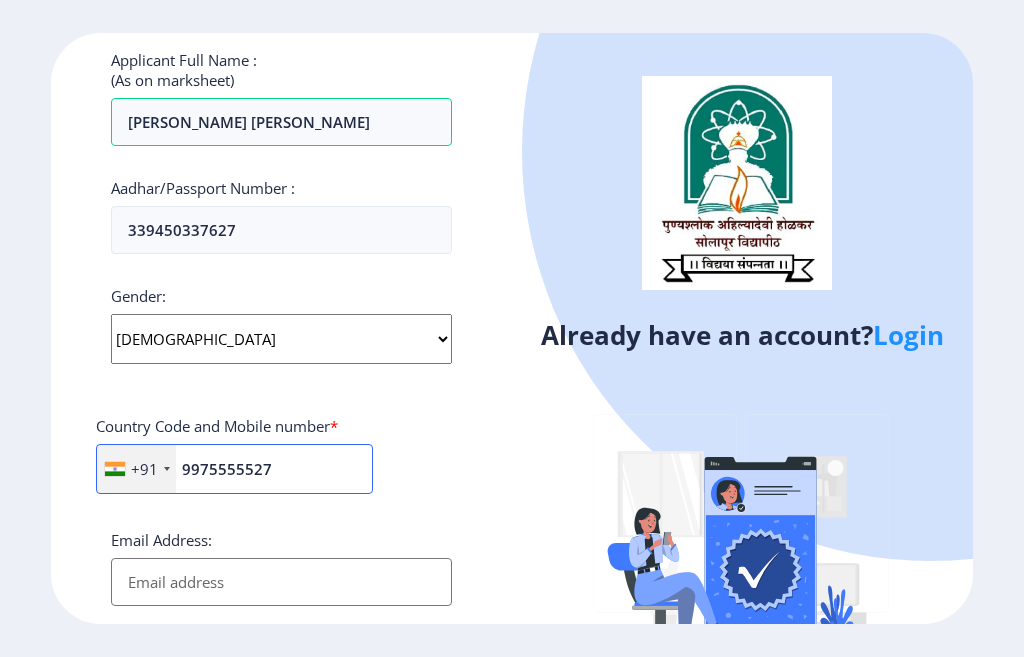 type on "9975555527" 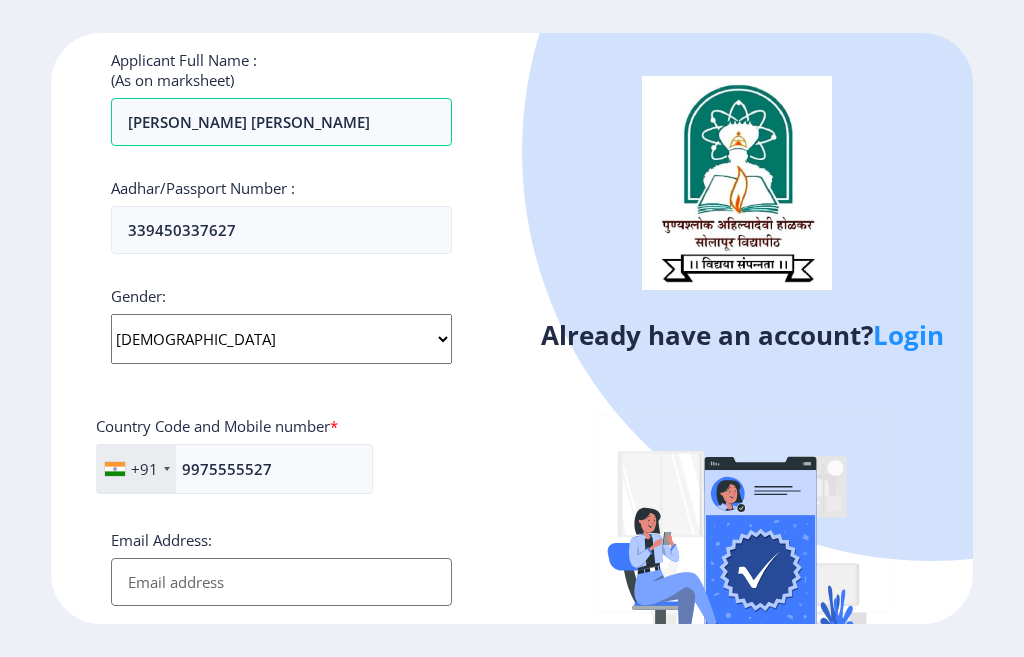 click on "Email Address:" at bounding box center [281, 582] 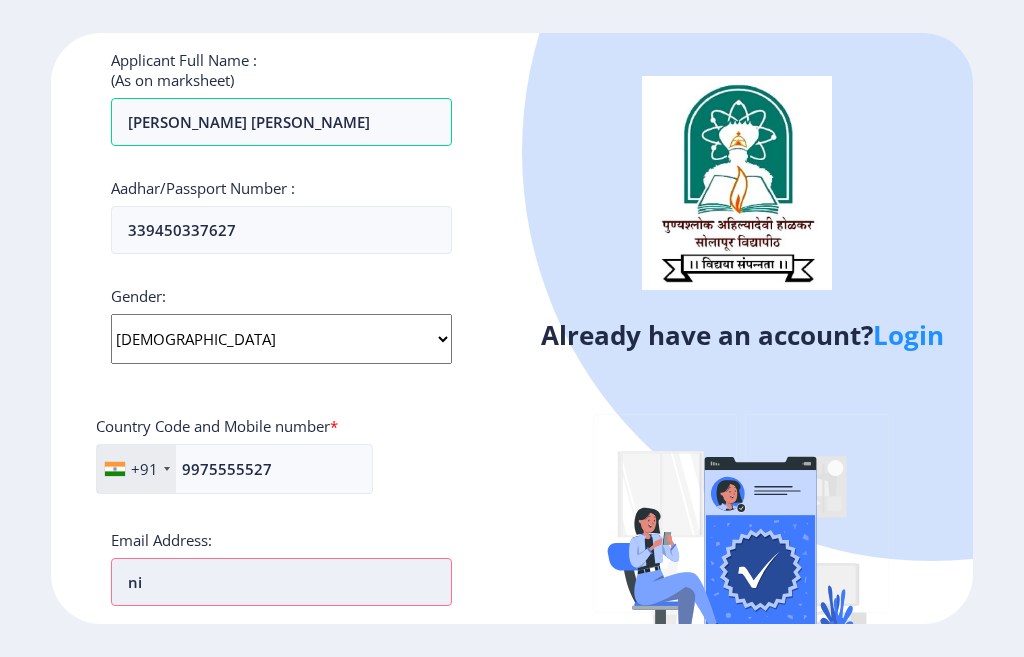 type on "n" 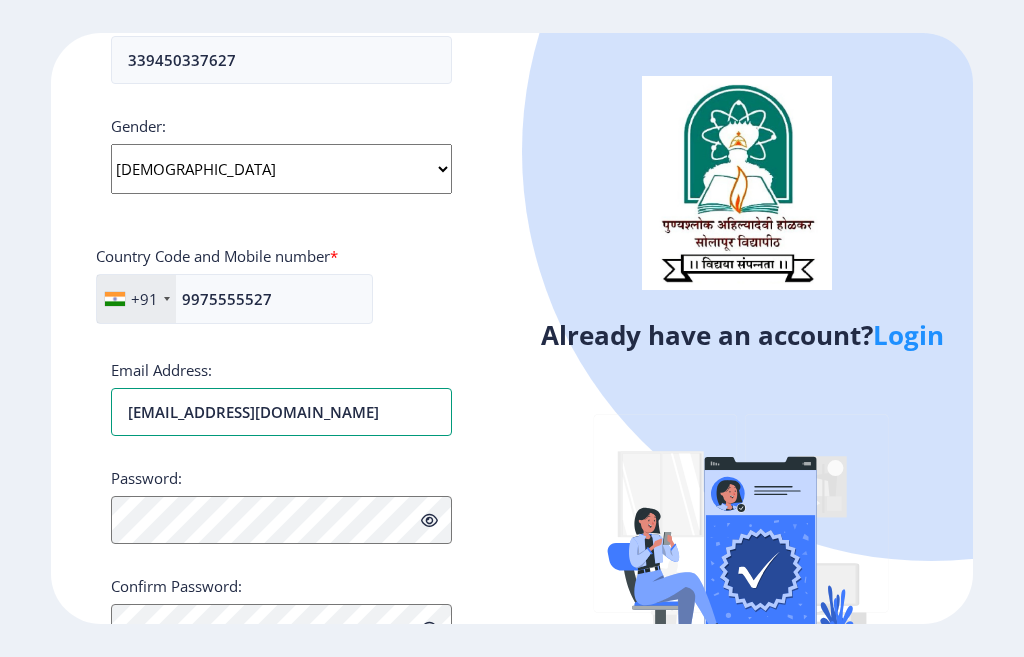 scroll, scrollTop: 525, scrollLeft: 0, axis: vertical 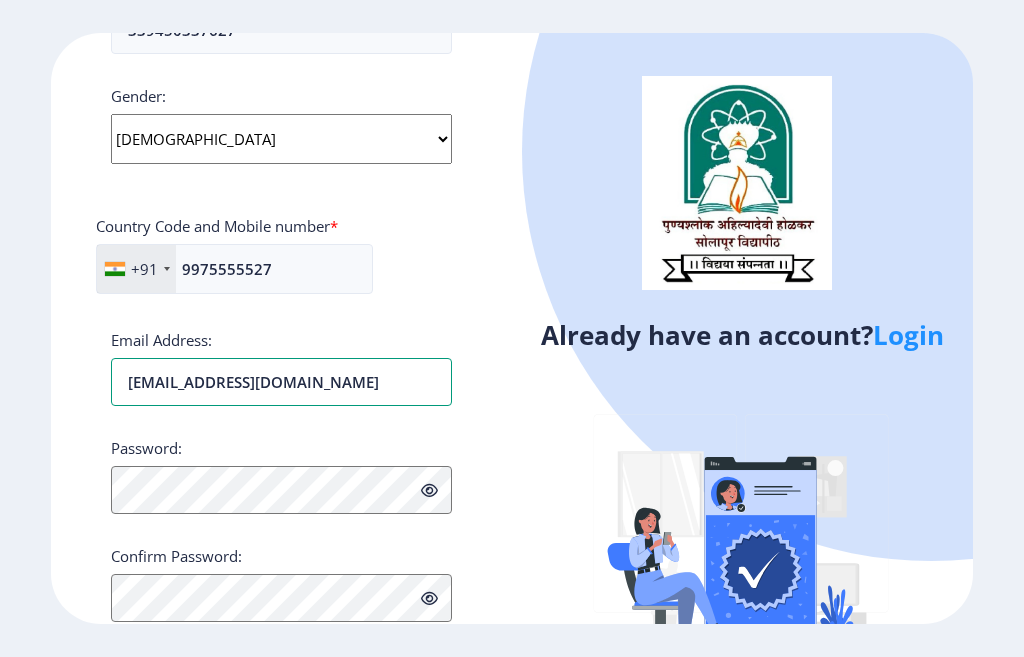 type on "[EMAIL_ADDRESS][DOMAIN_NAME]" 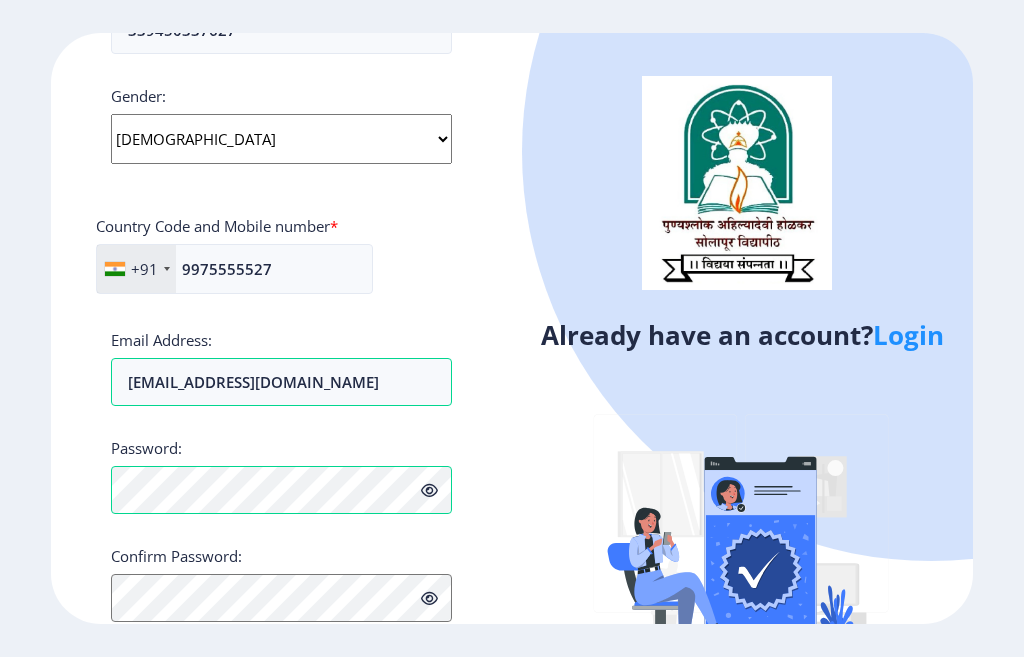 click 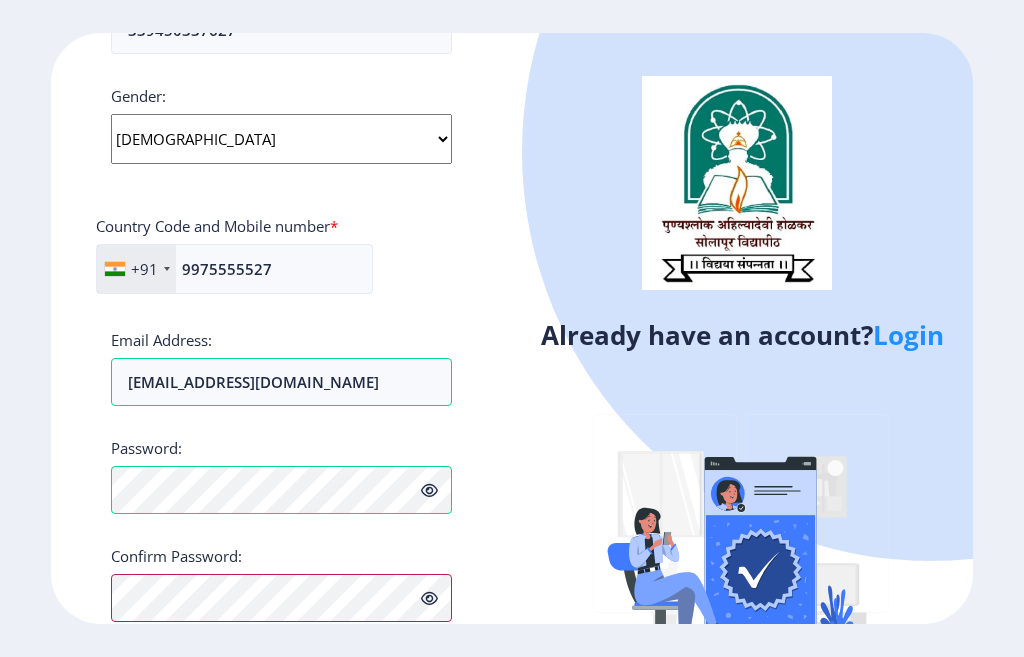 scroll, scrollTop: 609, scrollLeft: 0, axis: vertical 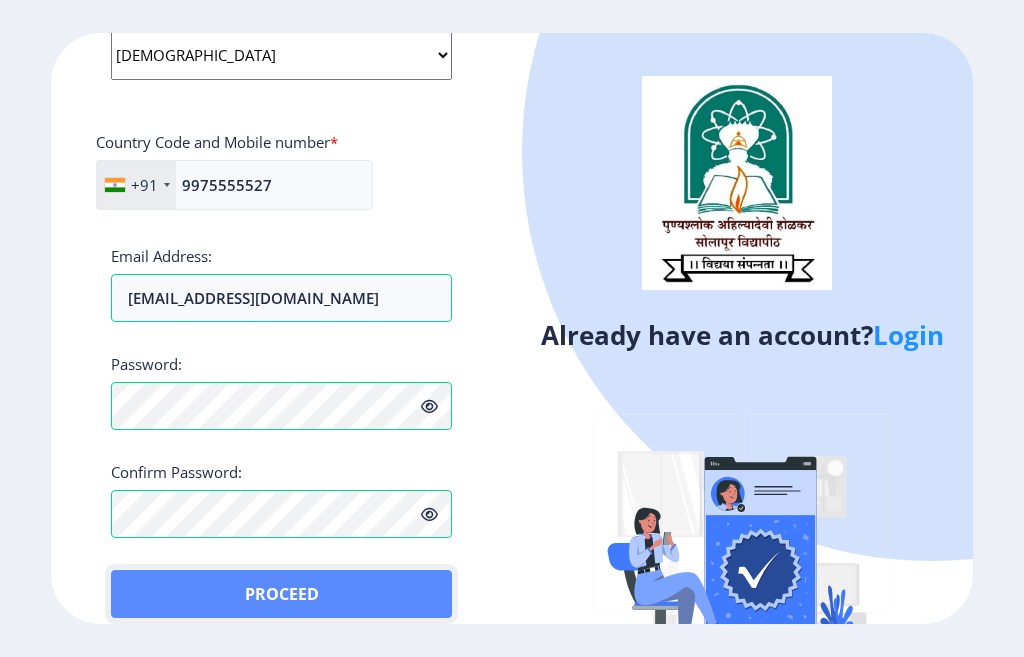click on "Proceed" 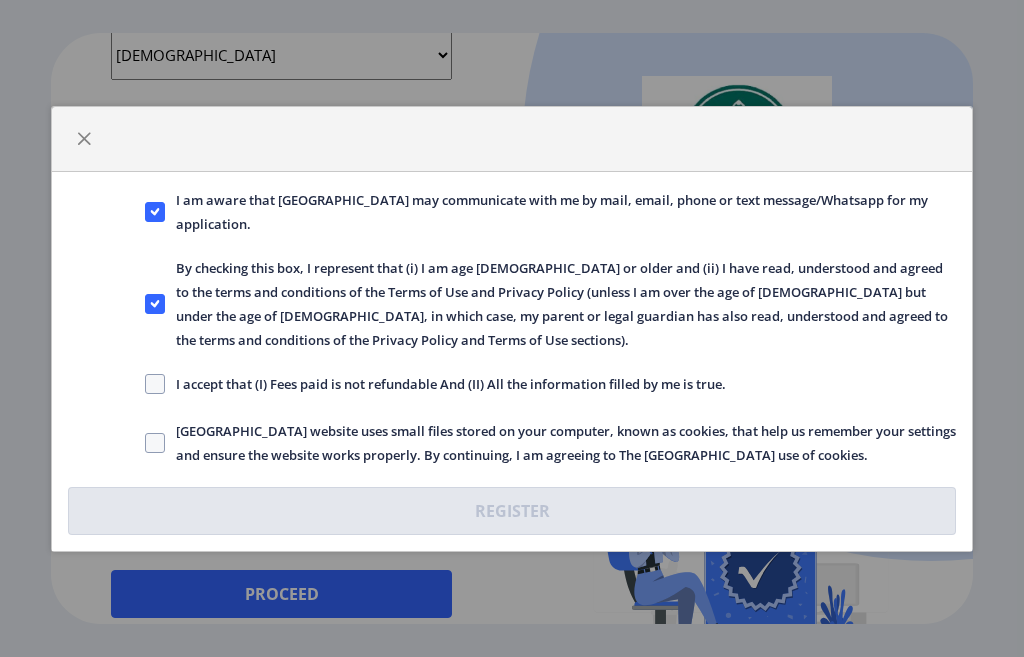 click on "[GEOGRAPHIC_DATA] website uses small files stored on your computer, known as cookies, that help us remember your settings and ensure the website works properly. By continuing, I am agreeing to The [GEOGRAPHIC_DATA] use of cookies." 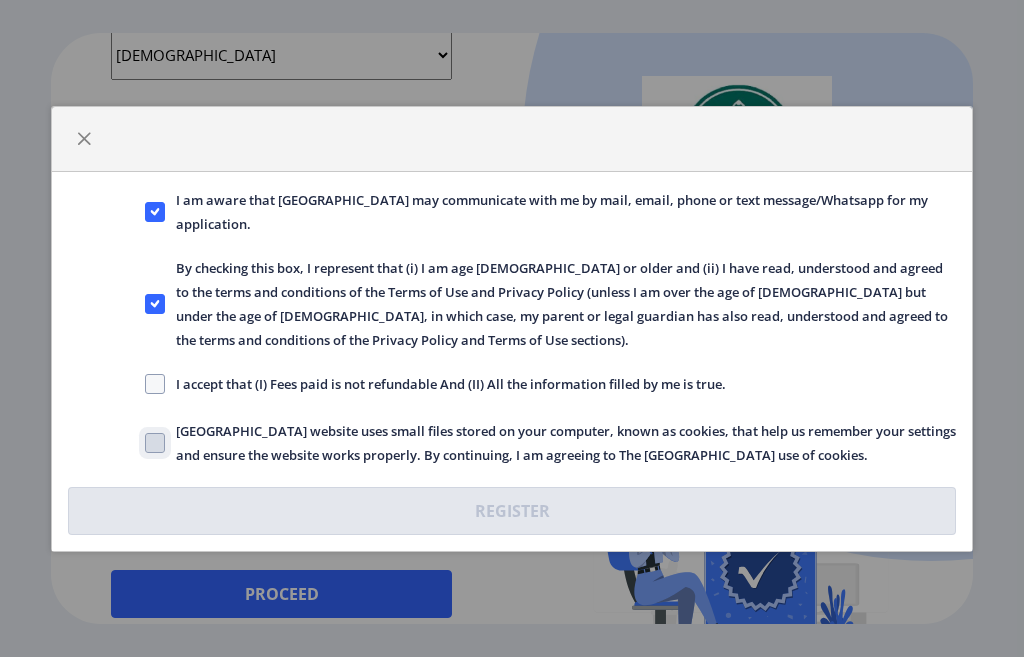 checkbox on "true" 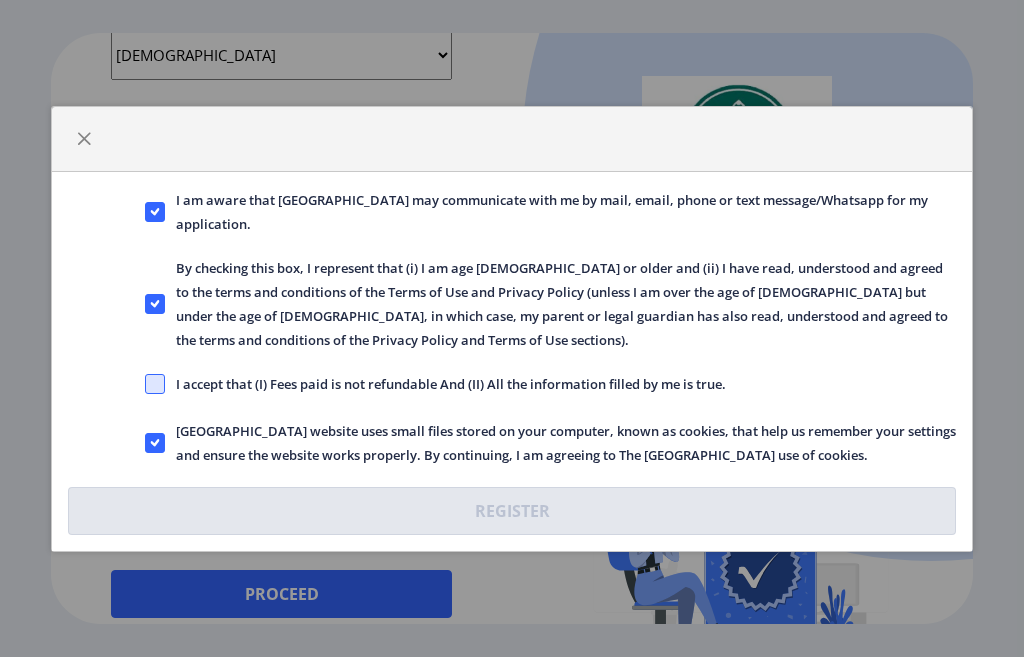 click 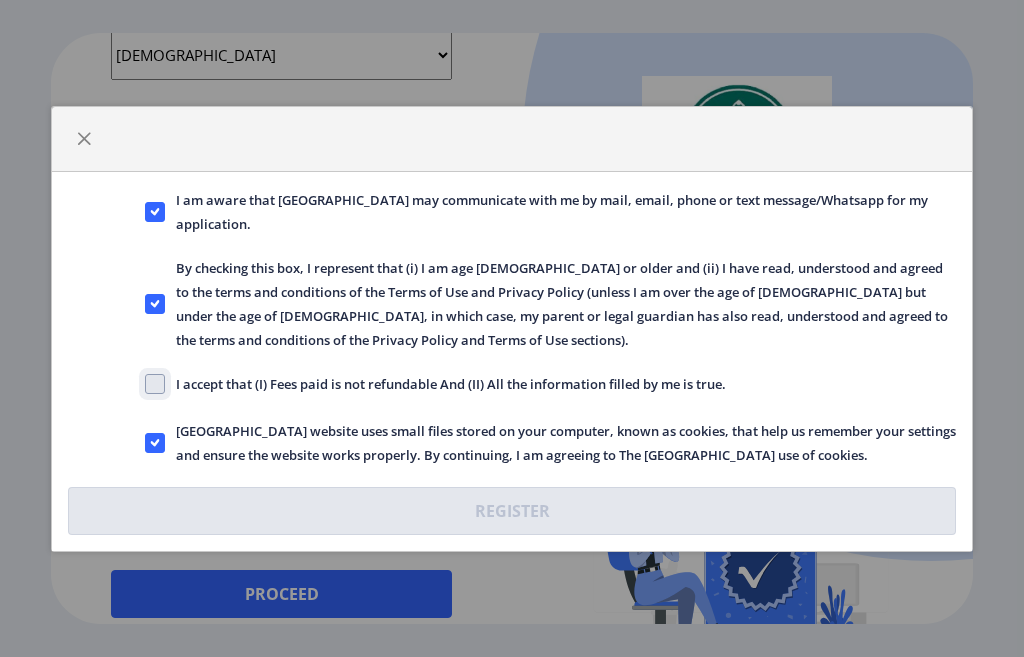 click on "I accept that (I) Fees paid is not refundable And (II) All the information filled by me is true." 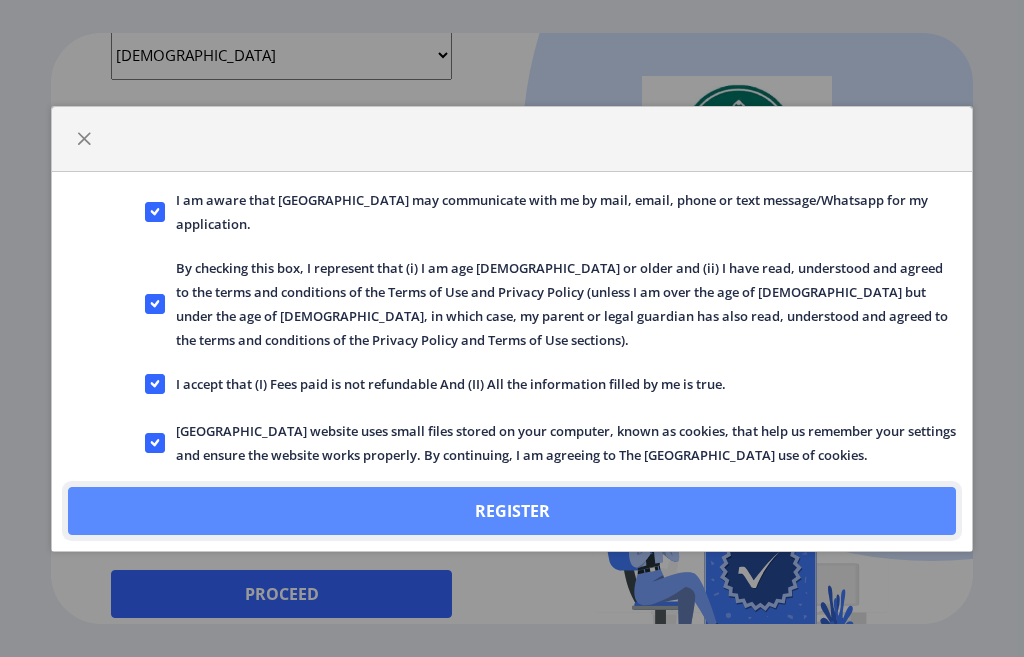 click on "Register" 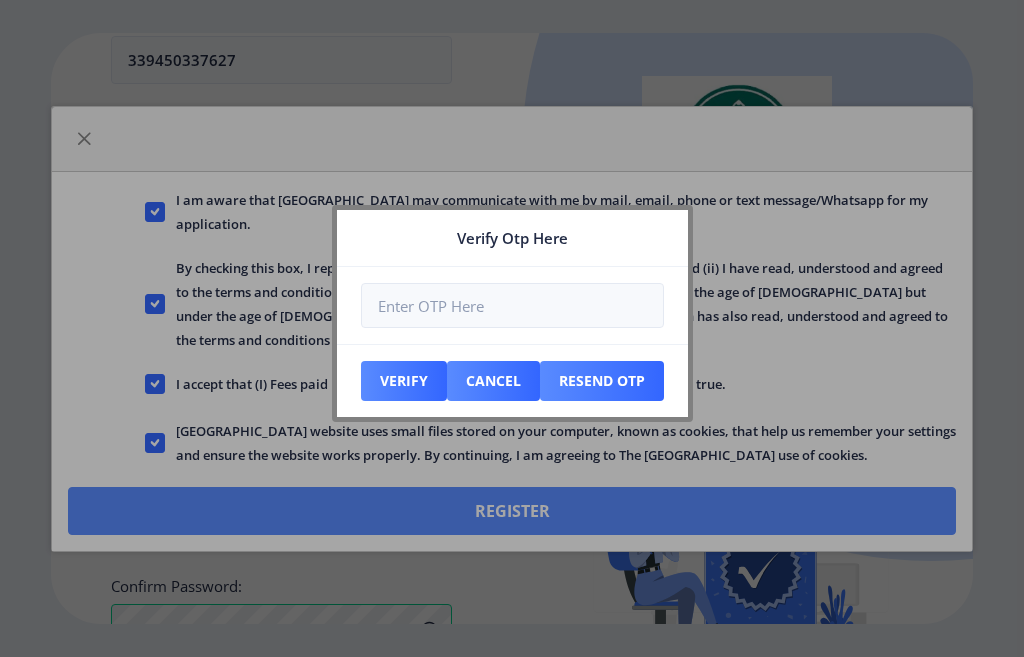 scroll, scrollTop: 723, scrollLeft: 0, axis: vertical 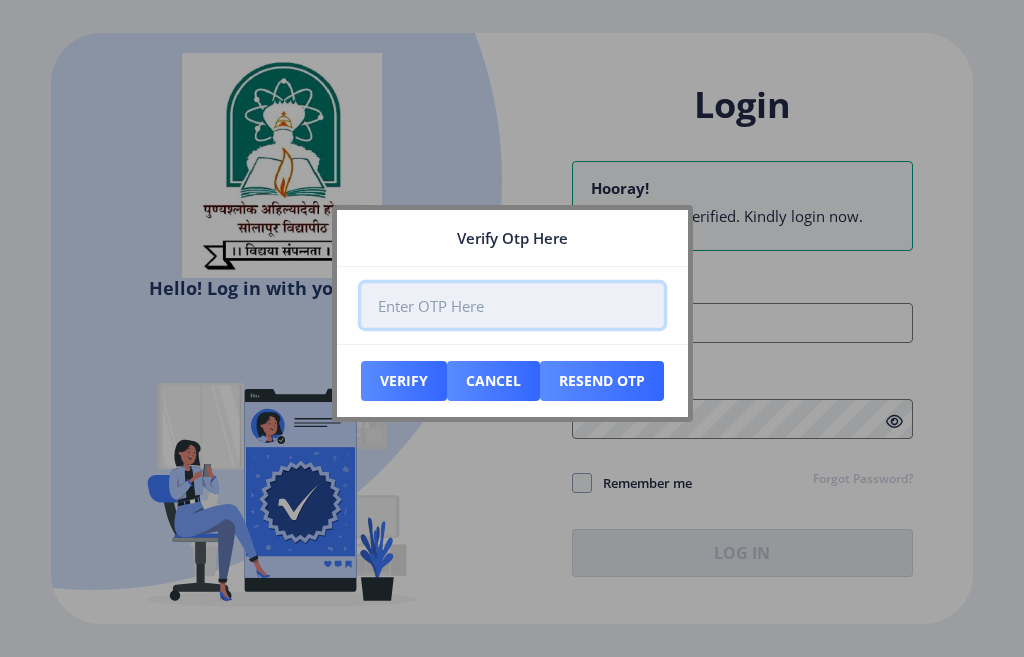 click at bounding box center (512, 305) 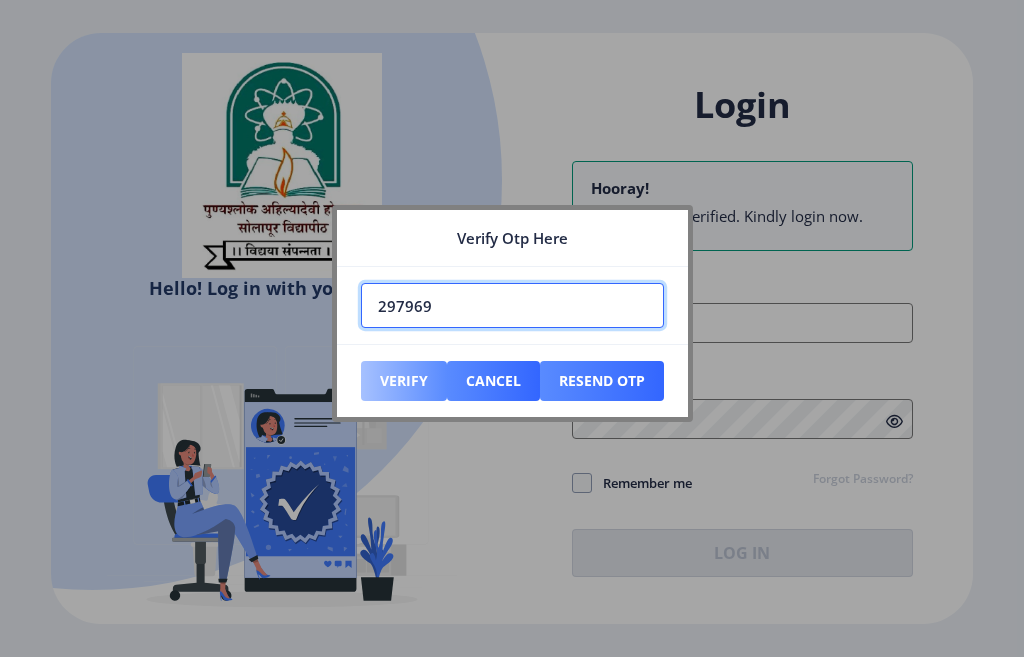 type on "297969" 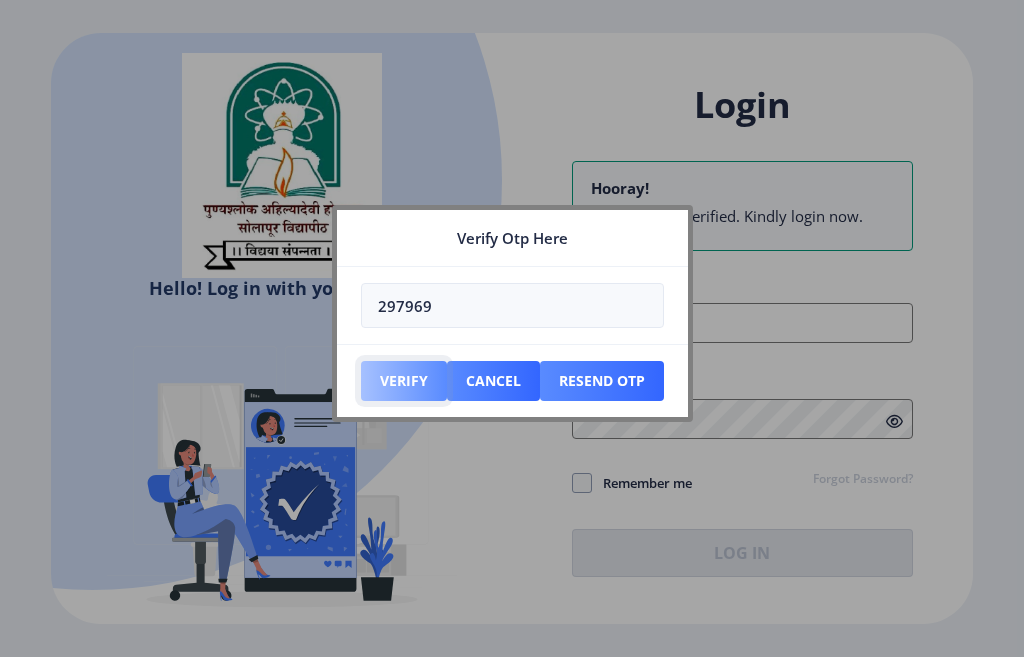 click on "Verify" at bounding box center [404, 381] 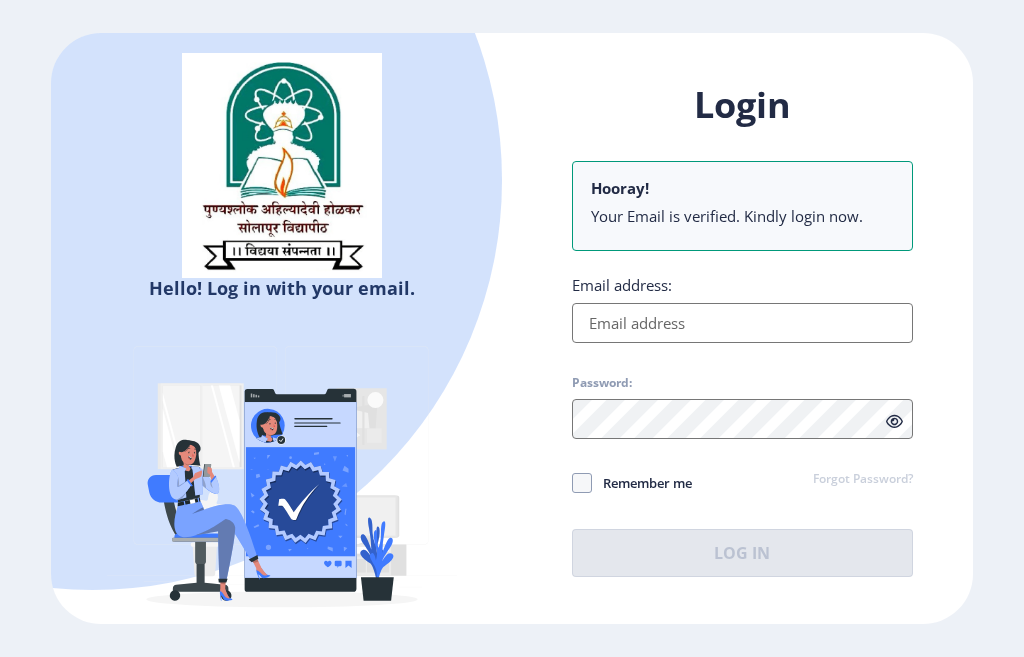 click on "Email address:" at bounding box center [742, 323] 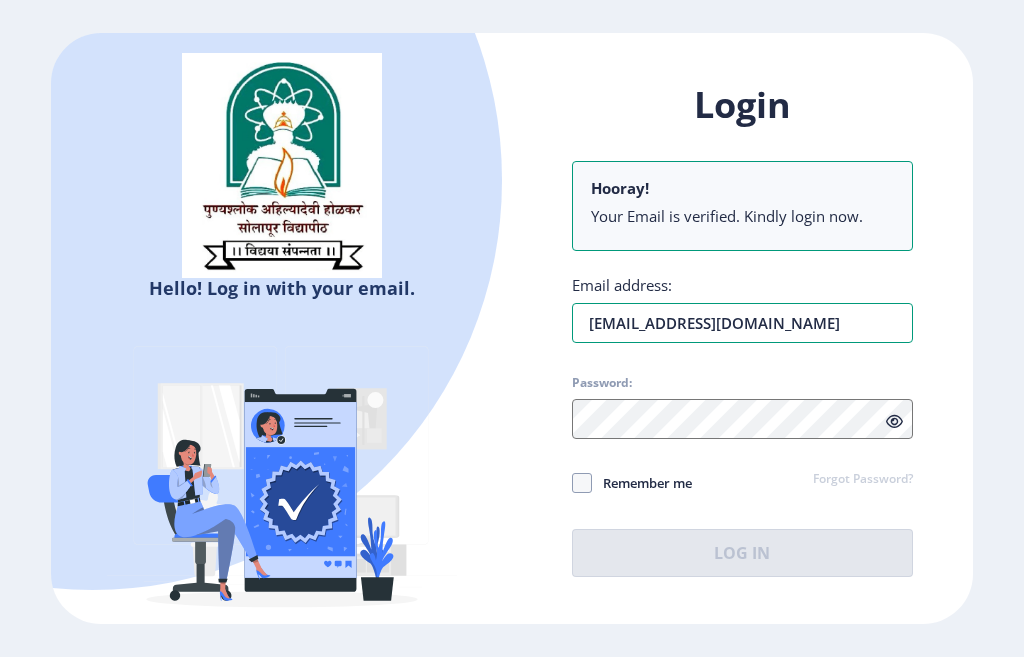 type on "[EMAIL_ADDRESS][DOMAIN_NAME]" 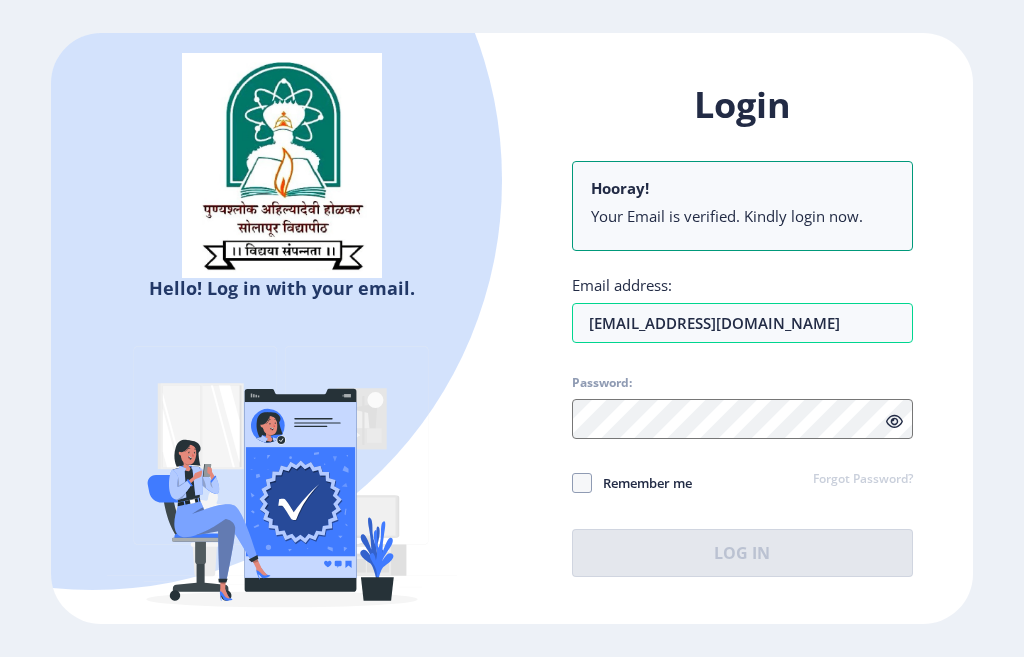 click on "Password:" 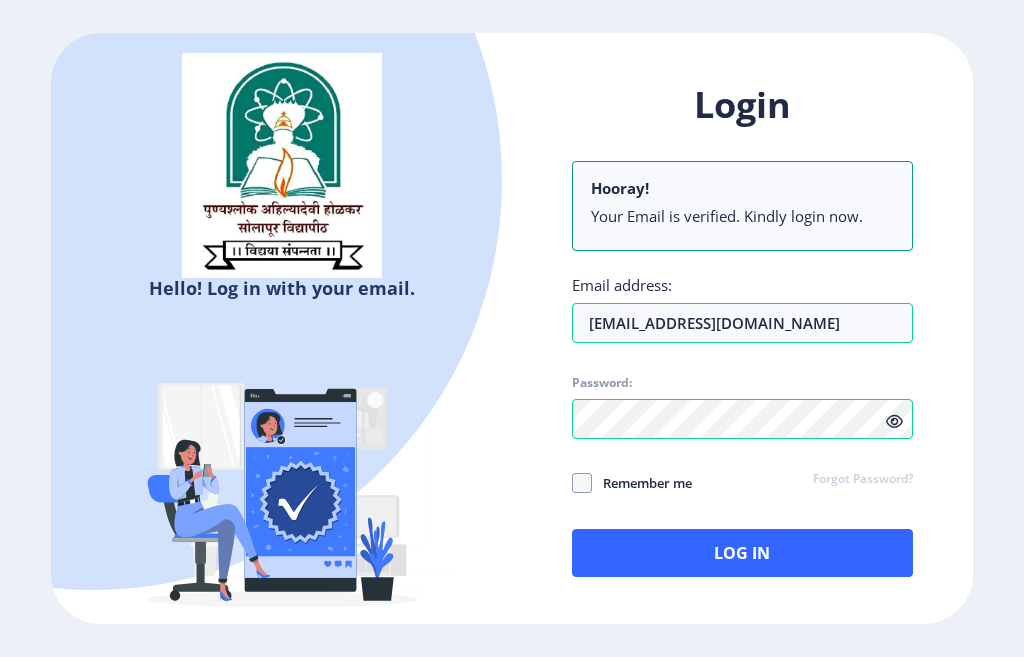 click 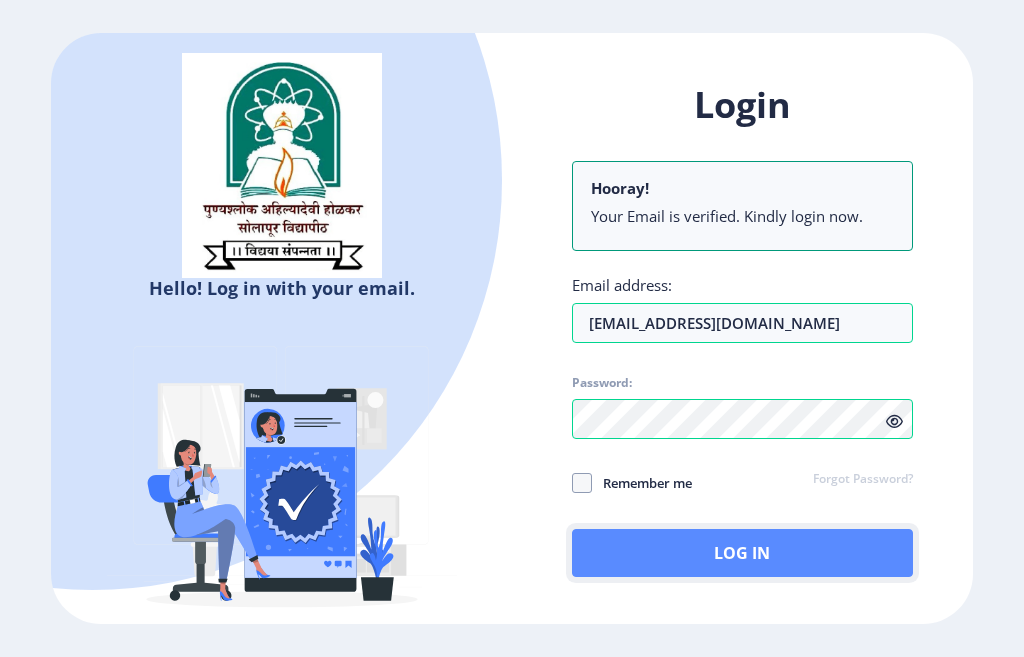 click on "Log In" 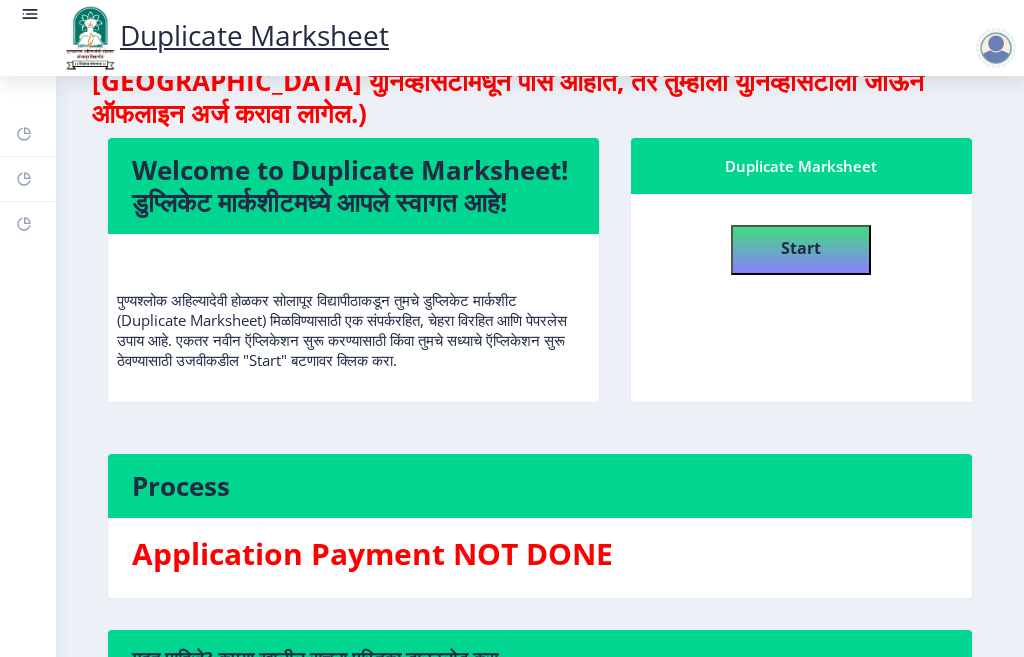 scroll, scrollTop: 0, scrollLeft: 0, axis: both 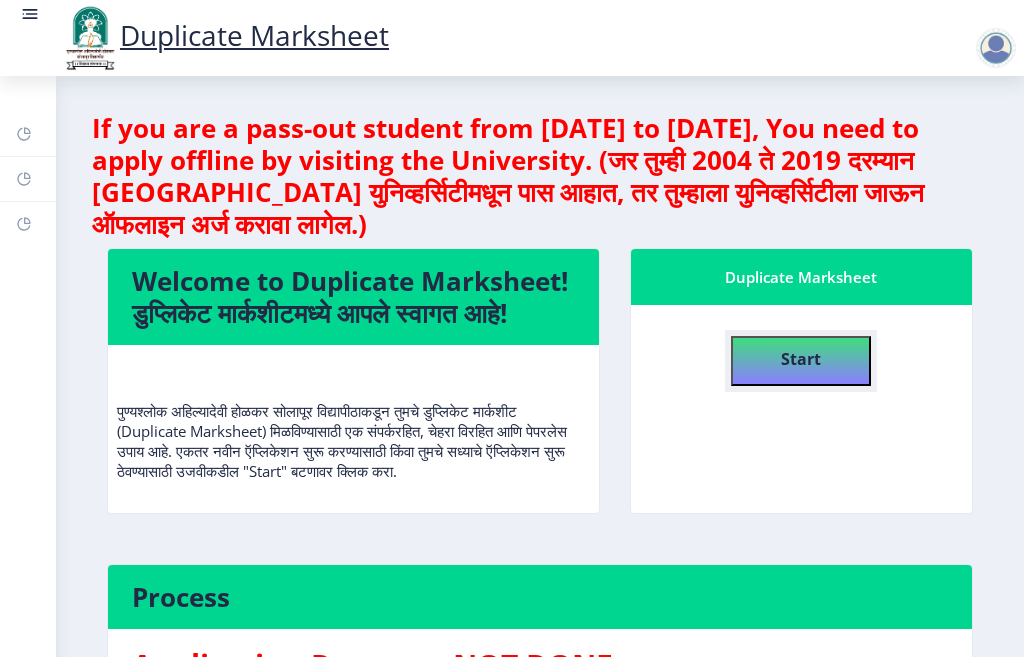 click on "Start" 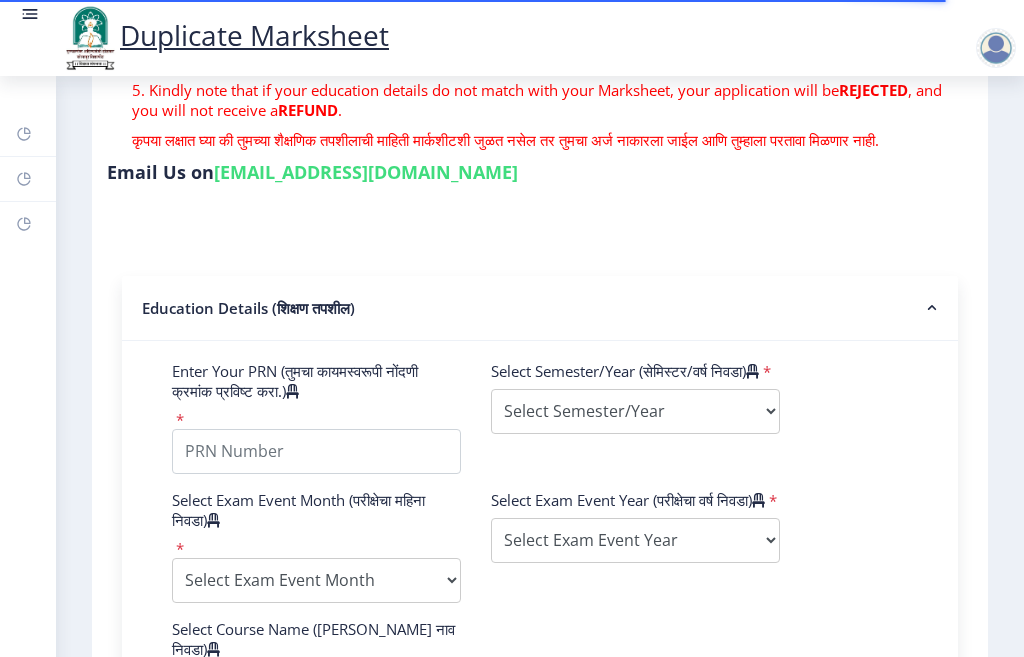 scroll, scrollTop: 600, scrollLeft: 0, axis: vertical 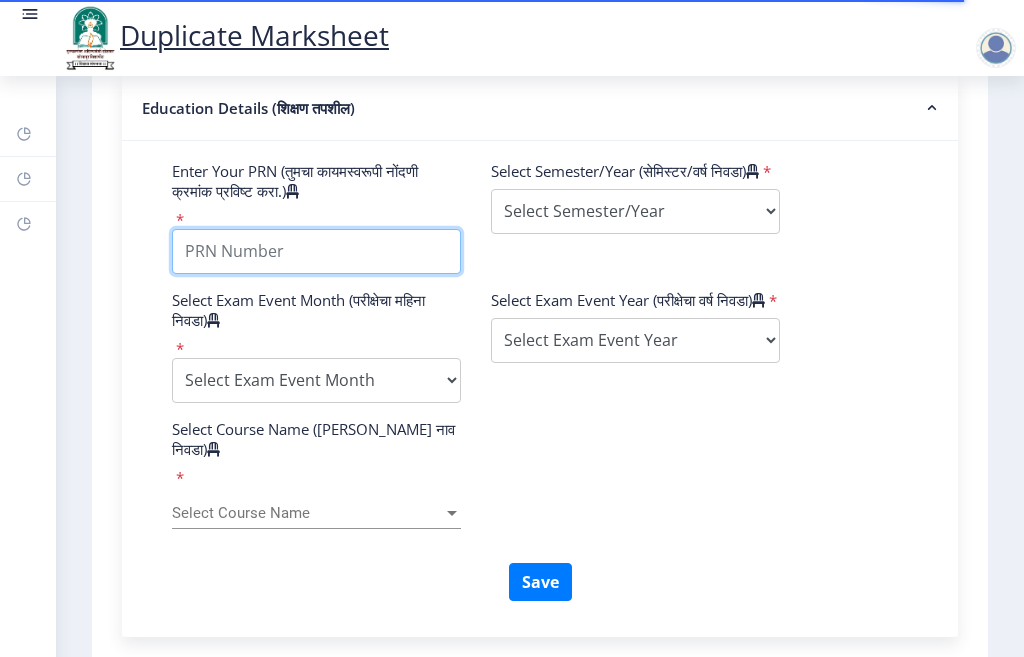 click on "Enter Your PRN (तुमचा कायमस्वरूपी नोंदणी क्रमांक प्रविष्ट करा.)" at bounding box center [316, 251] 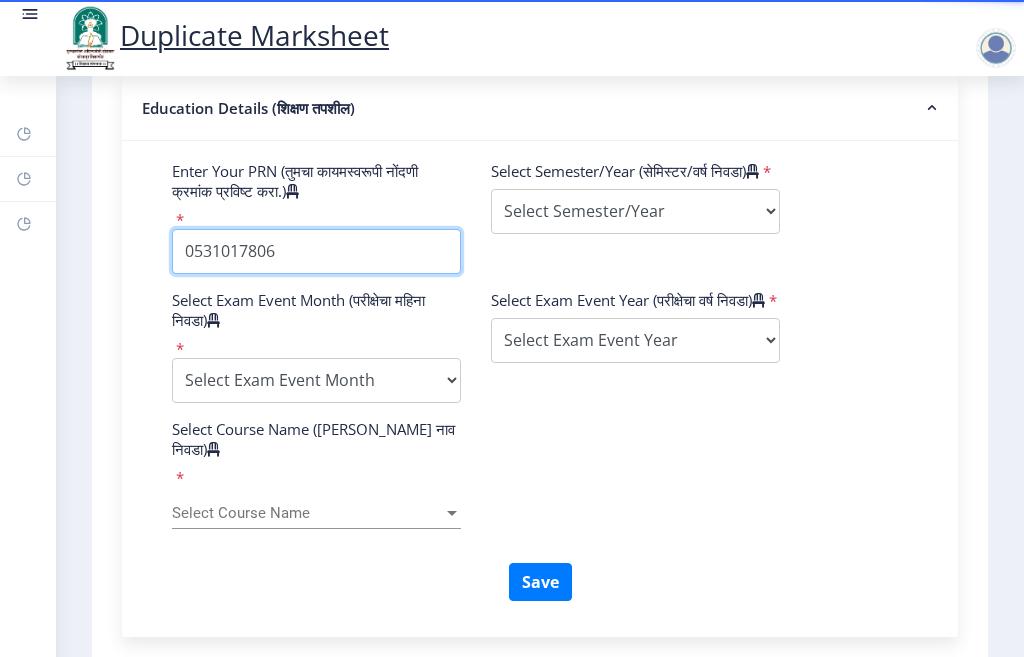 type on "0531017806" 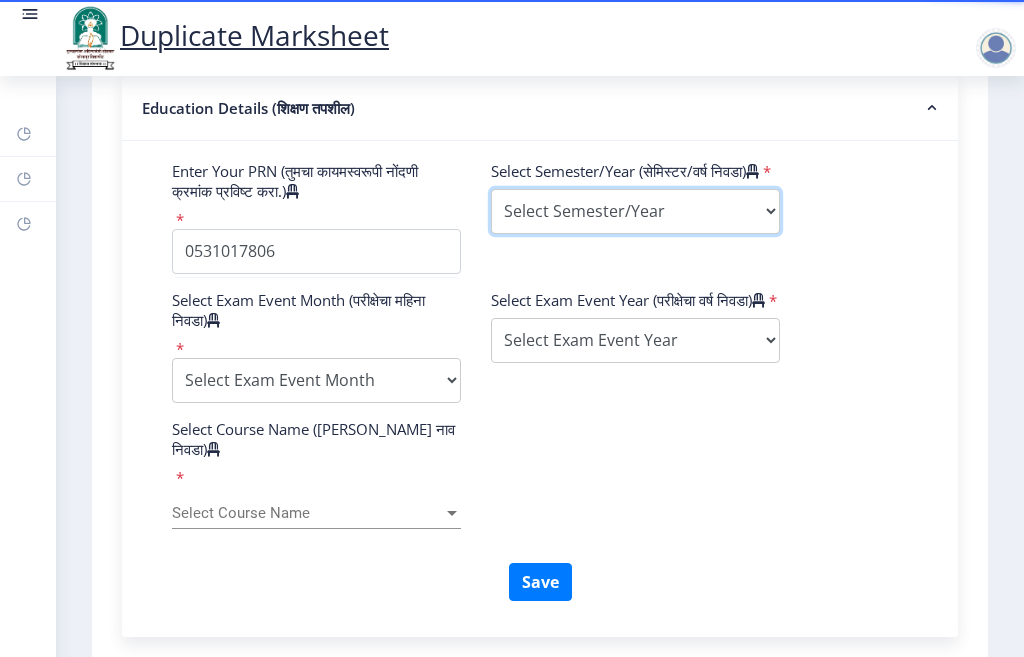 click on "Select Semester/Year Semester I Semester II Semester III Semester IV Semester V Semester VI Semester VII Semester VIII Semester IX Semester X First Year Seccond Year Third Year Fourth Year Fifth Year Sixth Year Seventh Year Eighth Year Nine Year Ten Year" at bounding box center [635, 211] 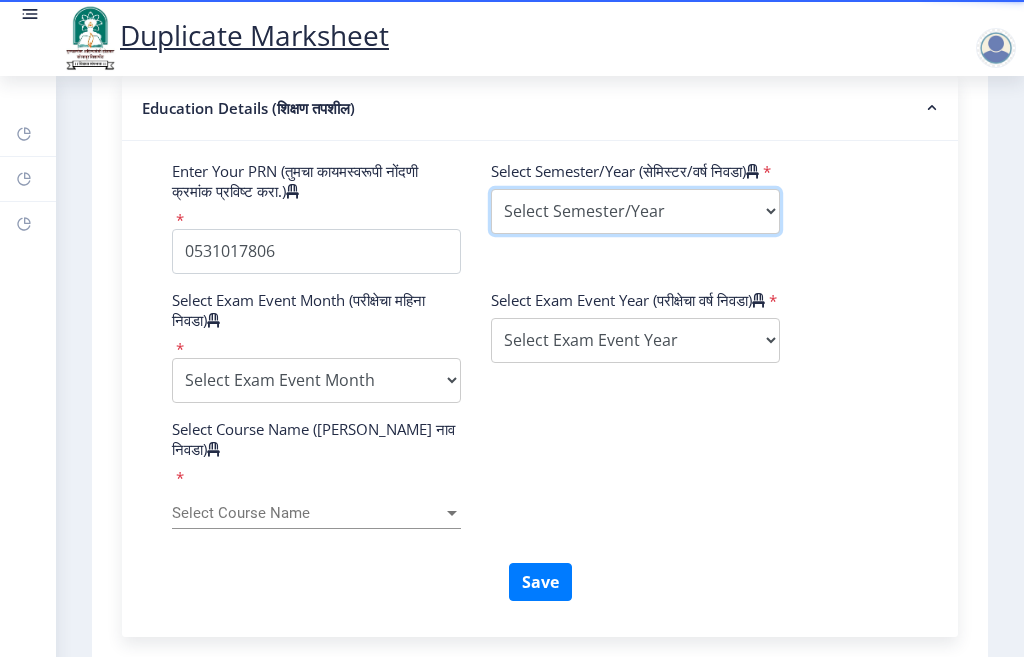 select on "Semester IV" 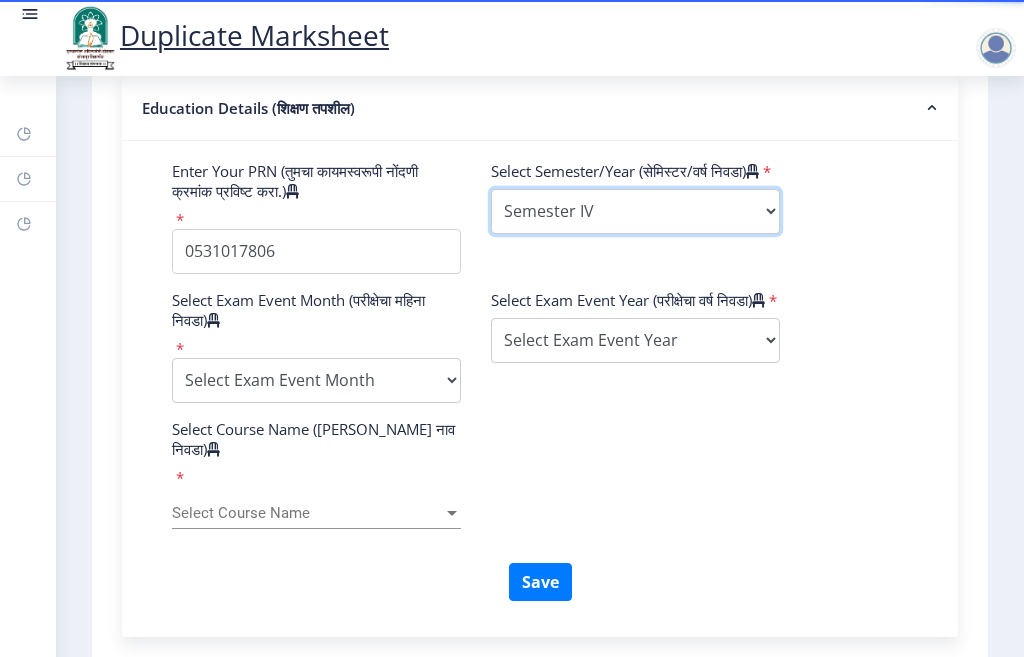 click on "Select Semester/Year Semester I Semester II Semester III Semester IV Semester V Semester VI Semester VII Semester VIII Semester IX Semester X First Year Seccond Year Third Year Fourth Year Fifth Year Sixth Year Seventh Year Eighth Year Nine Year Ten Year" at bounding box center [635, 211] 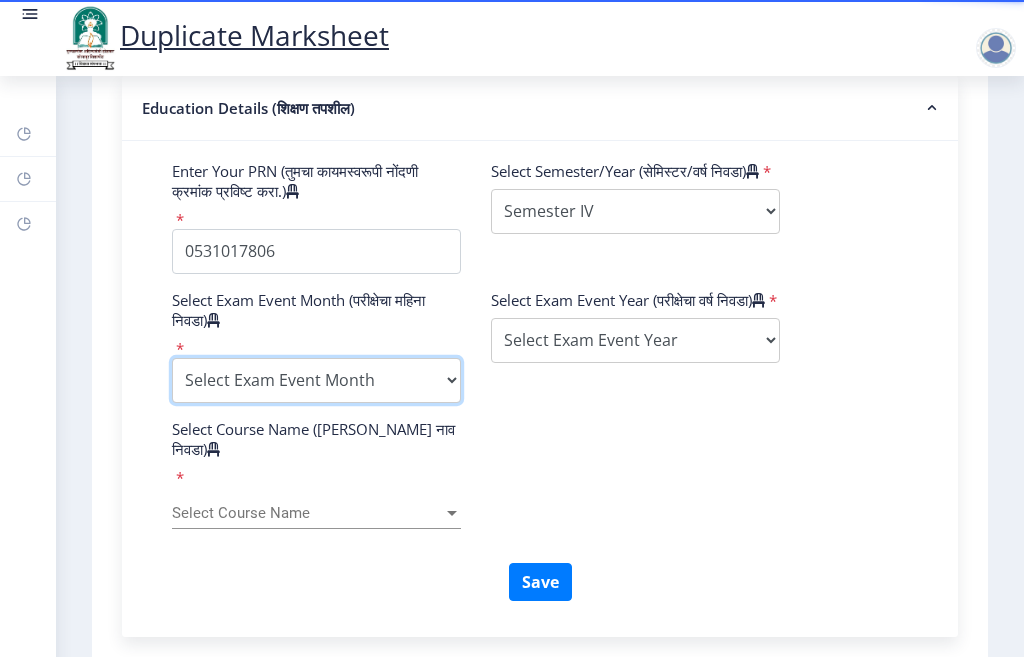 click on "Select Exam Event Month October March" at bounding box center (316, 380) 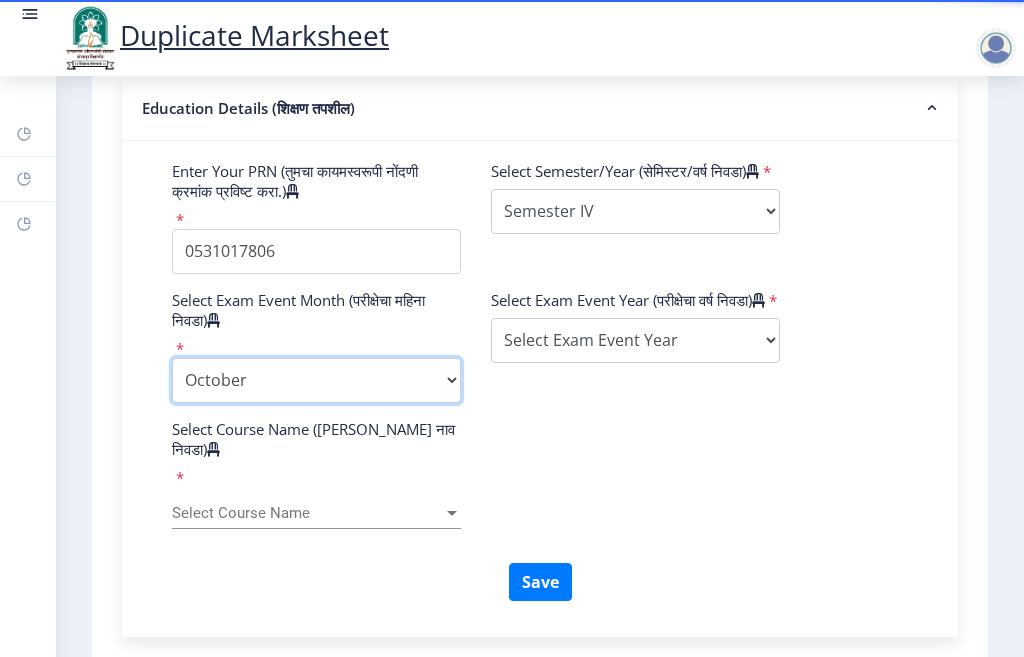 click on "Select Exam Event Month October March" at bounding box center (316, 380) 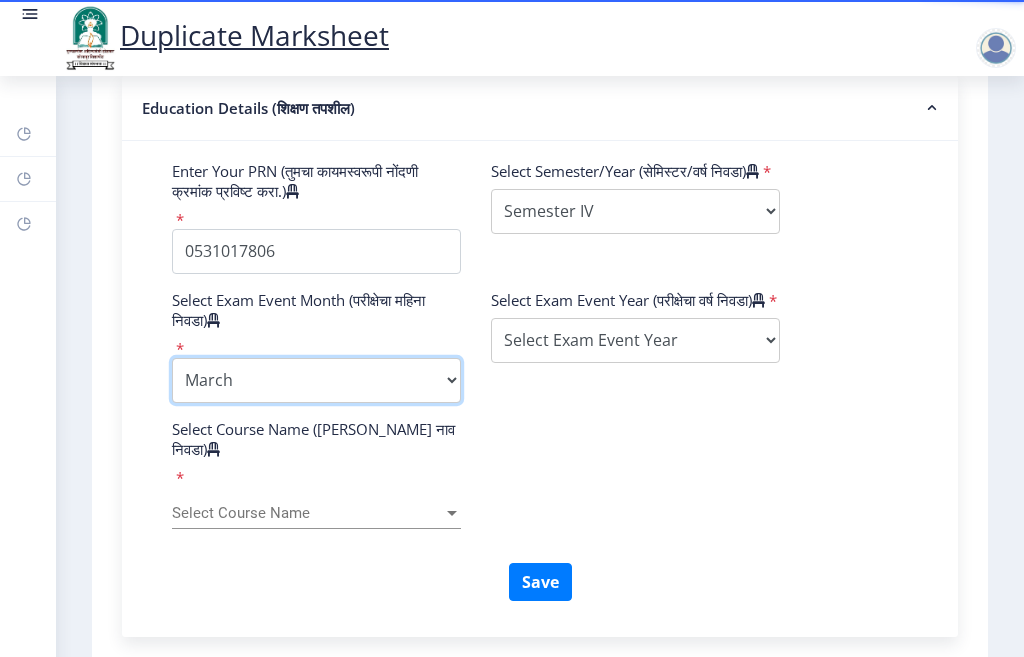 click on "Select Exam Event Month October March" at bounding box center (316, 380) 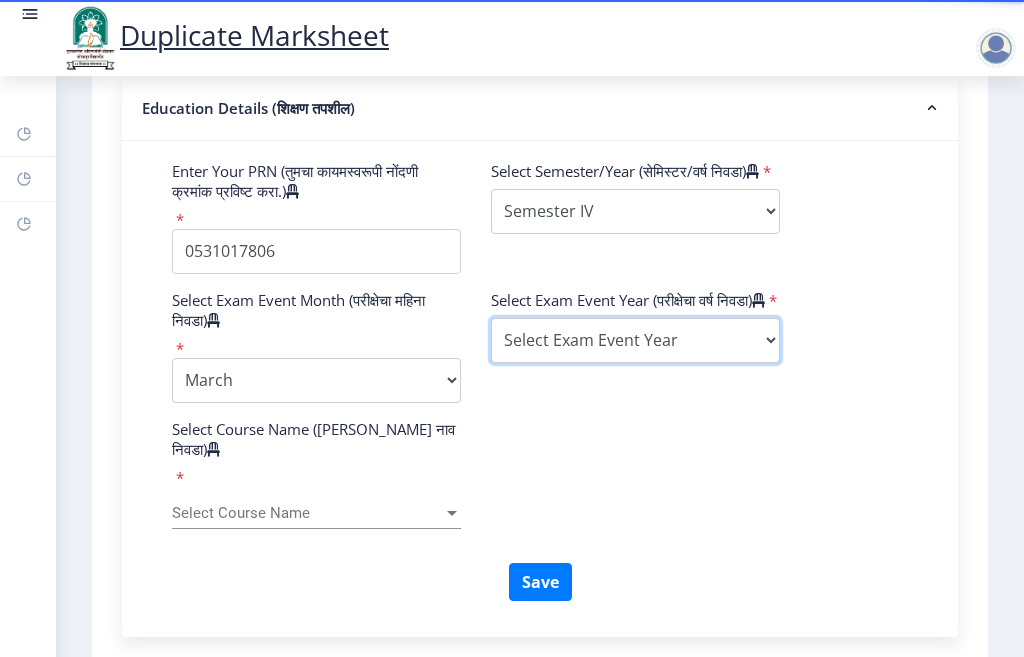 click on "Select Exam Event Year  [DATE]   2024   2023   2022   2021   2020   2019   2018   2017   2016   2015   2014   2013   2012   2011   2010   2009   2008   2007   2006   2005   2004   2003   2002   2001   2000   1999   1998   1997   1996   1995   1994   1993   1992   1991   1990   1989   1988   1987   1986   1985   1984   1983   1982   1981   1980   1979   1978   1977   1976" at bounding box center [635, 340] 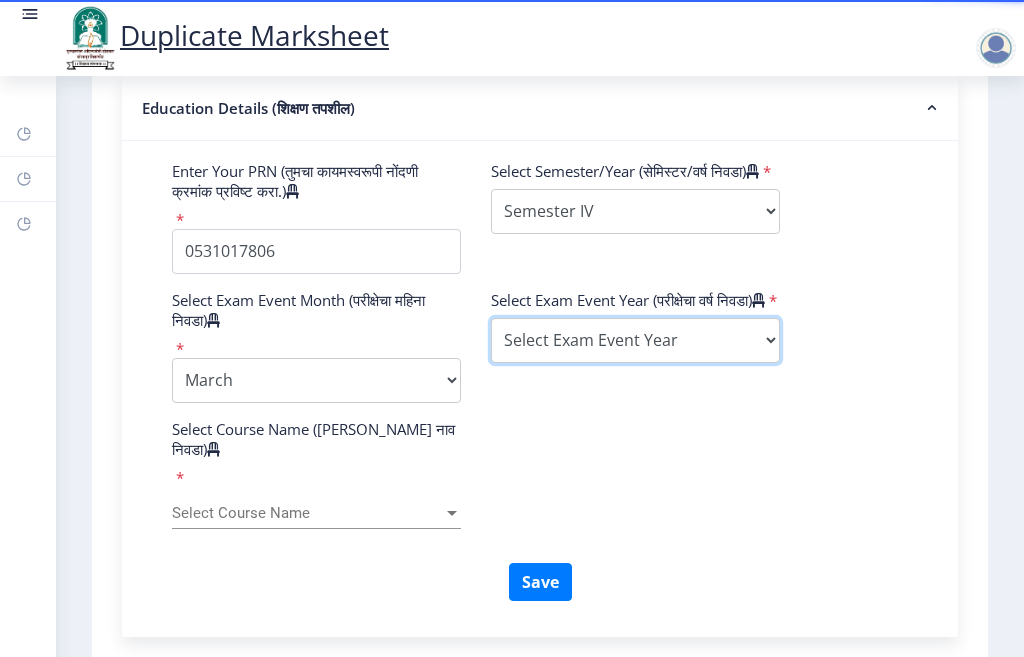 select on "2008" 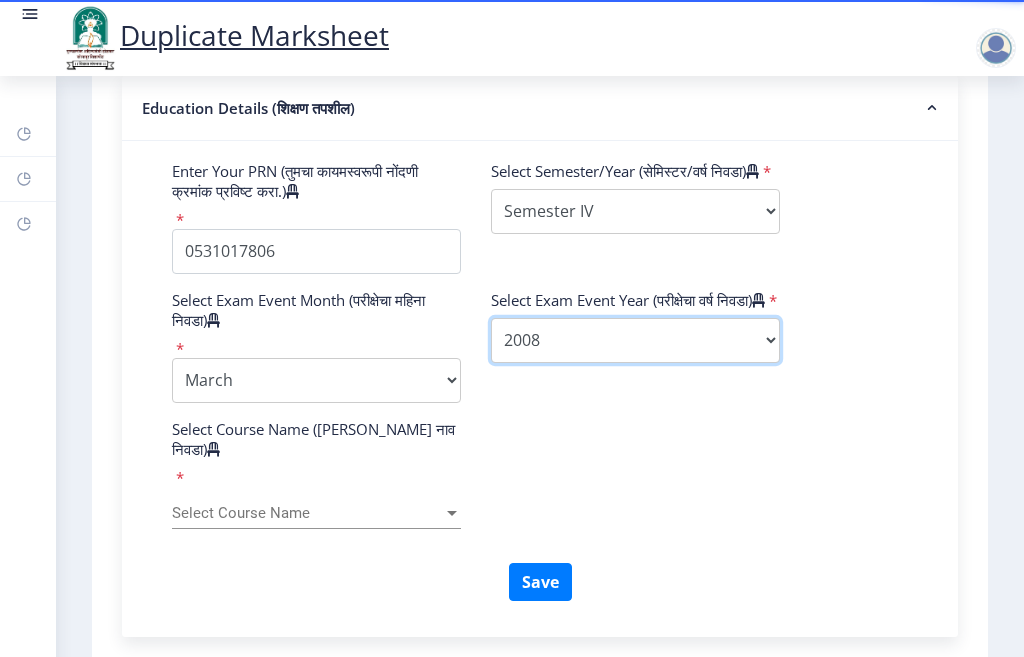 click on "Select Exam Event Year  [DATE]   2024   2023   2022   2021   2020   2019   2018   2017   2016   2015   2014   2013   2012   2011   2010   2009   2008   2007   2006   2005   2004   2003   2002   2001   2000   1999   1998   1997   1996   1995   1994   1993   1992   1991   1990   1989   1988   1987   1986   1985   1984   1983   1982   1981   1980   1979   1978   1977   1976" at bounding box center [635, 340] 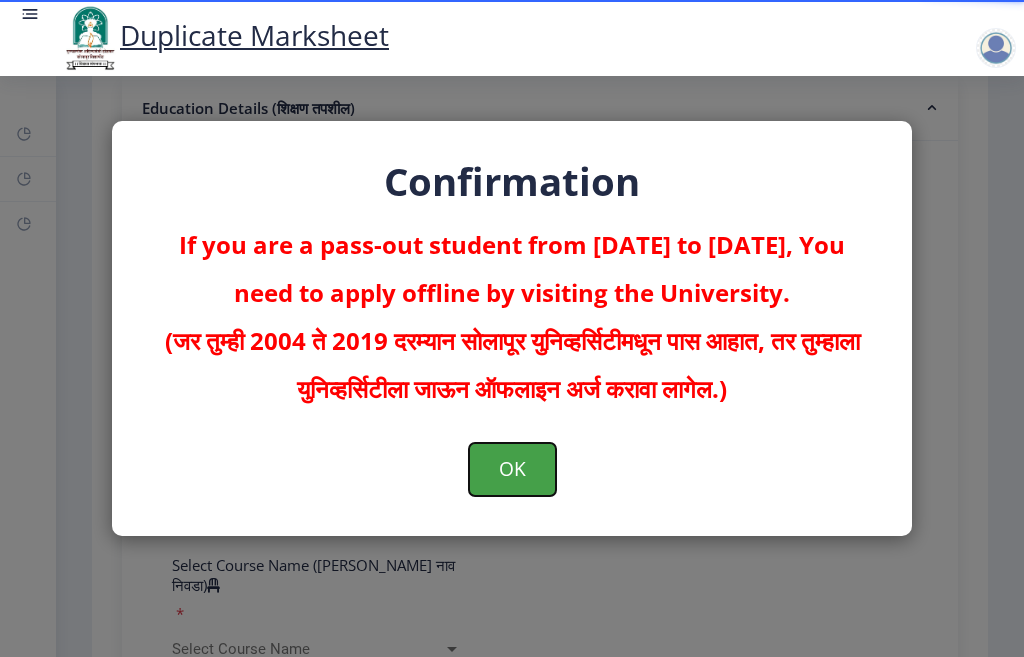 click on "OK" 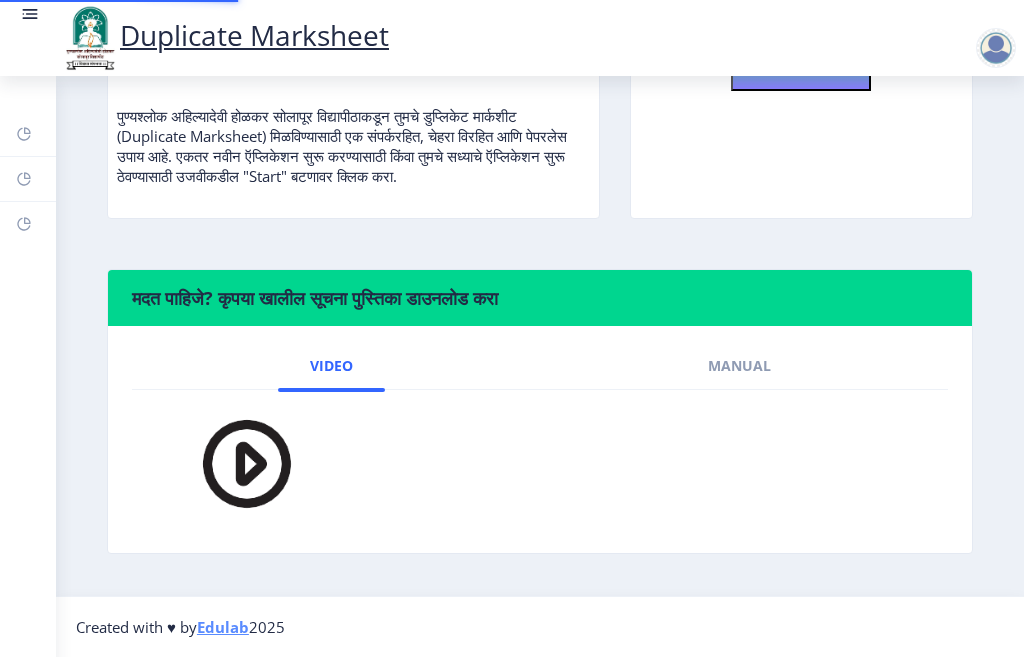 scroll, scrollTop: 0, scrollLeft: 0, axis: both 